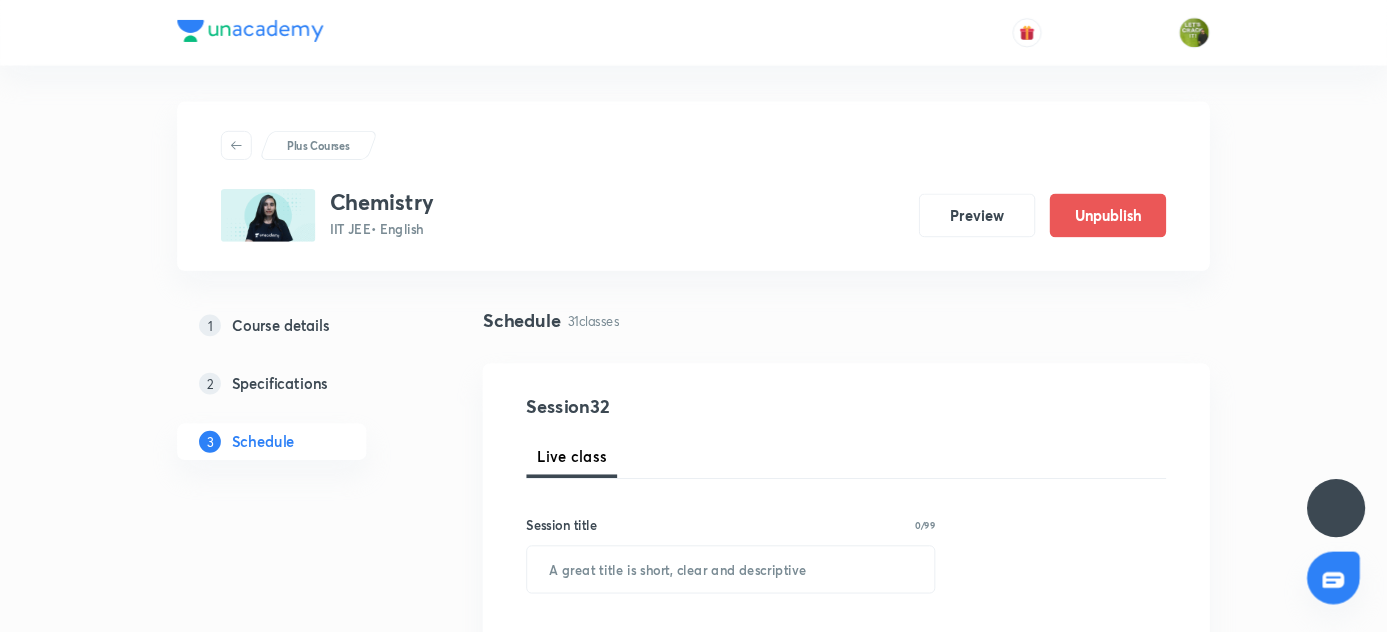 scroll, scrollTop: 0, scrollLeft: 0, axis: both 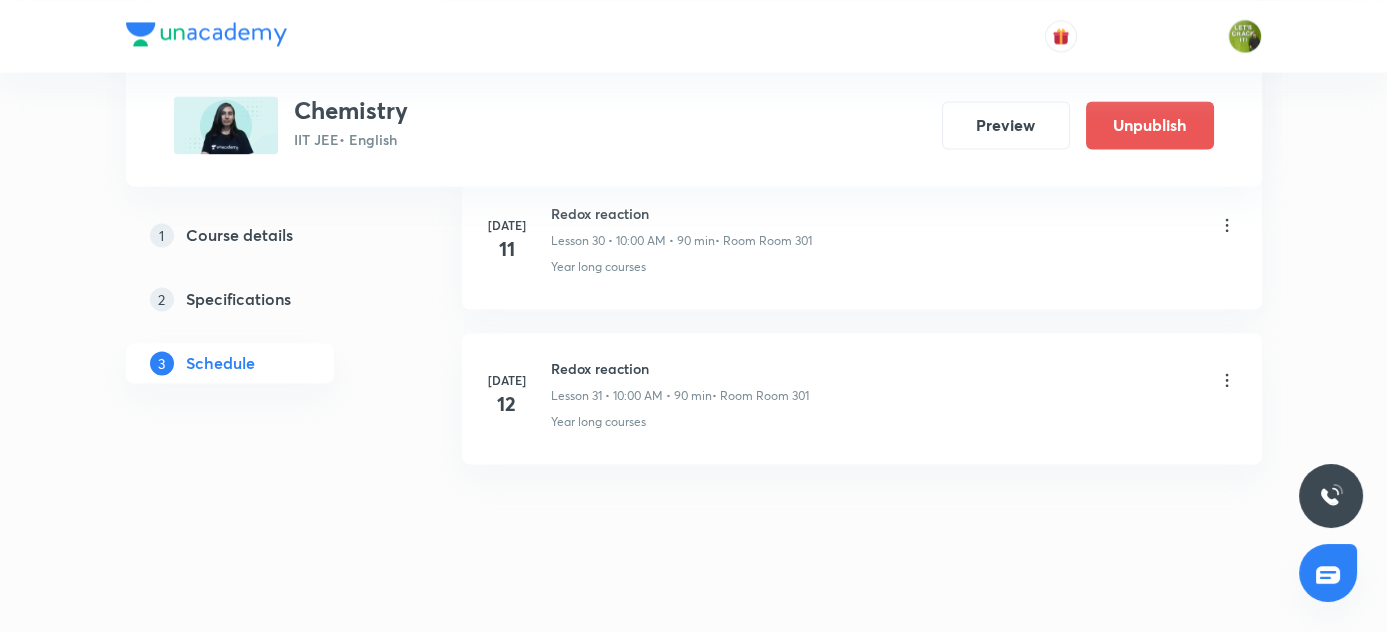 click 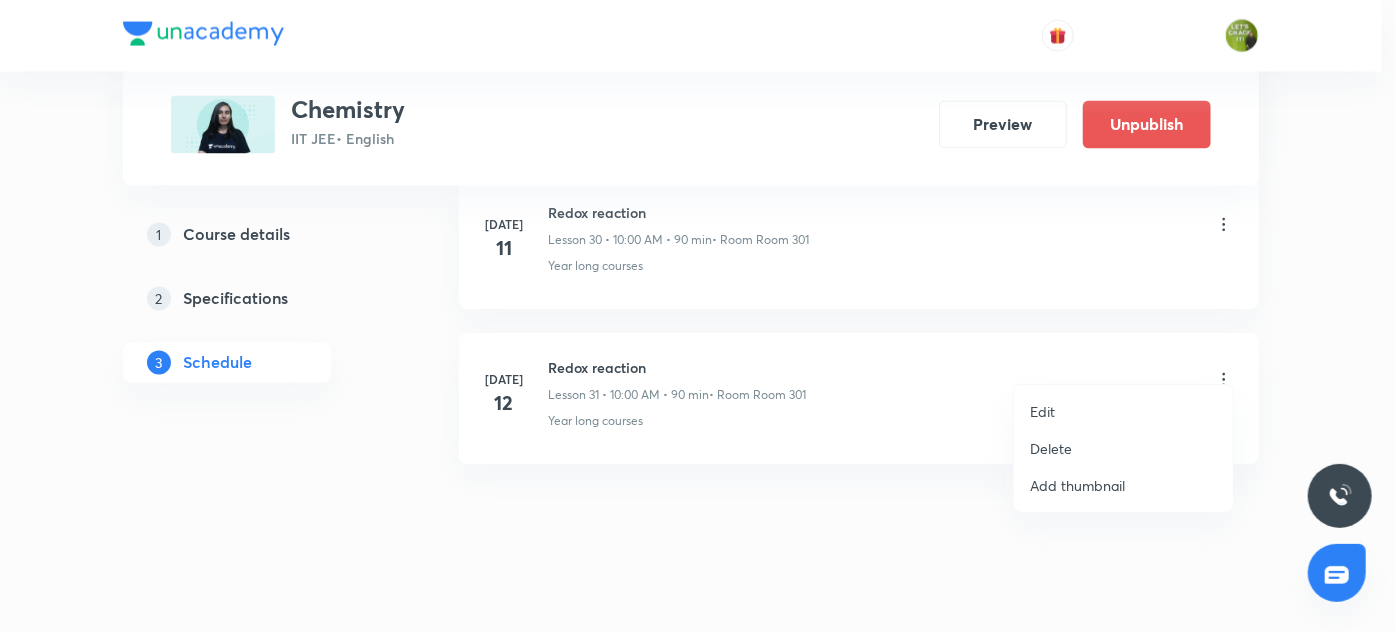 click on "Delete" at bounding box center (1051, 448) 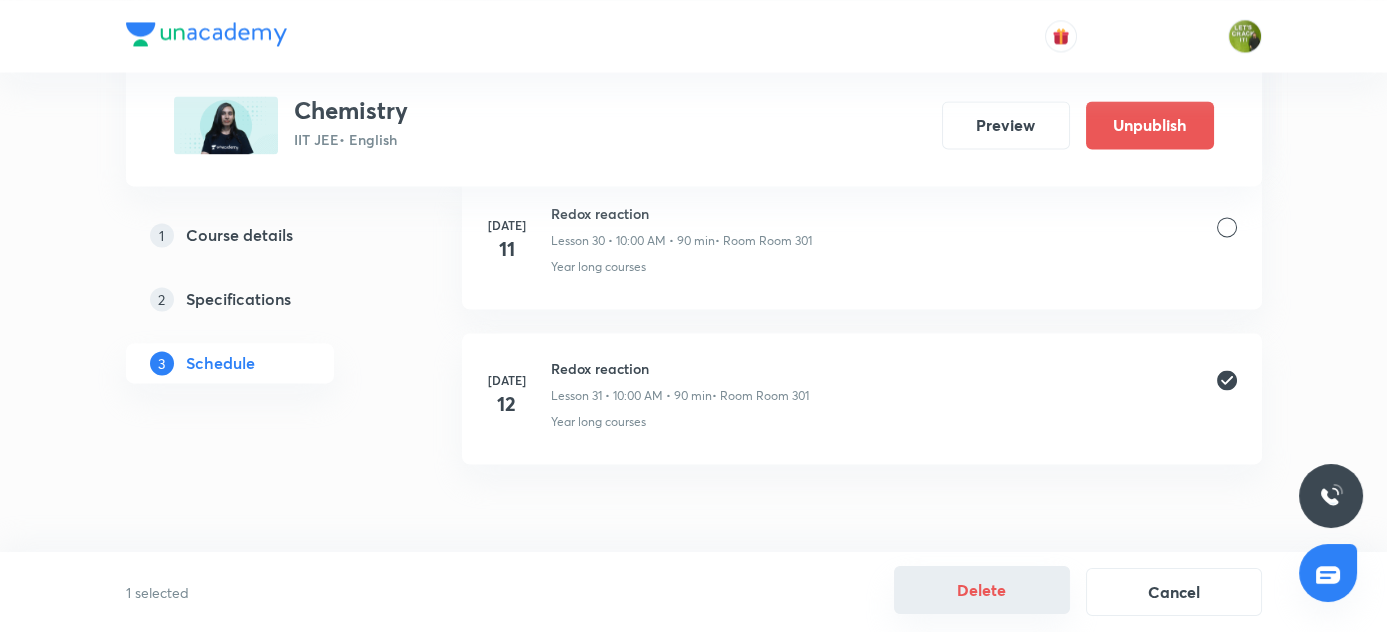 click on "Delete" at bounding box center (982, 590) 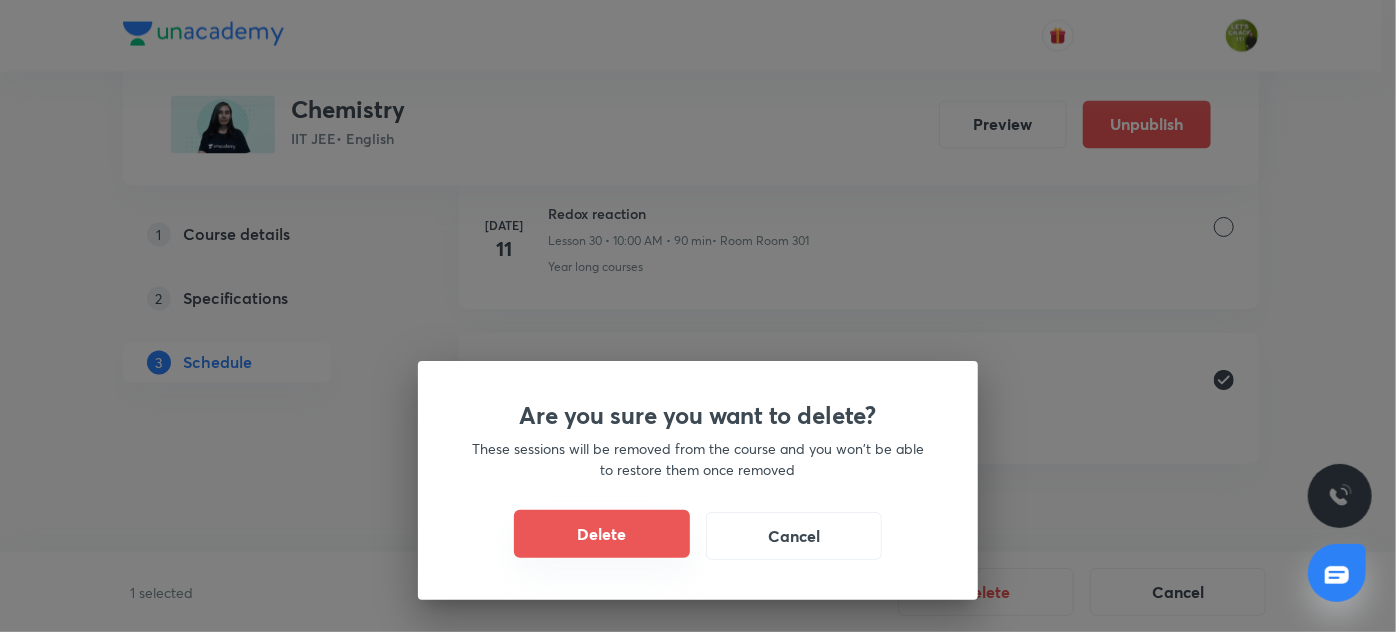 click on "Delete" at bounding box center (602, 534) 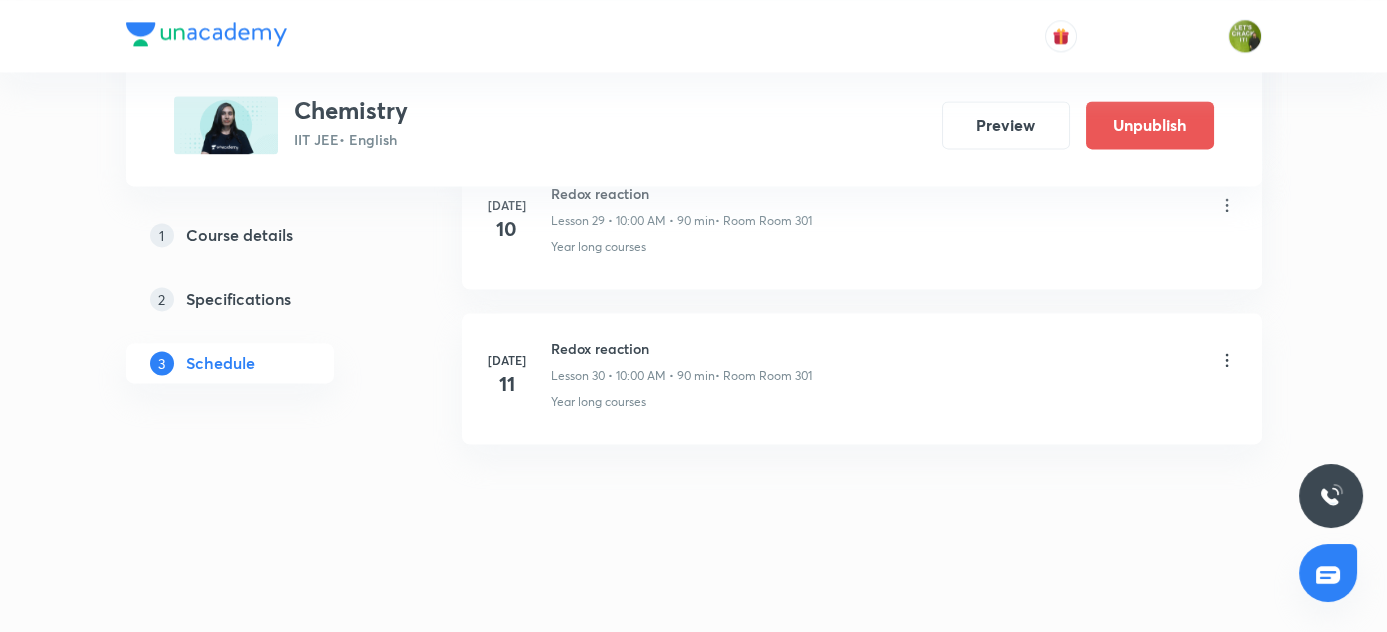 scroll, scrollTop: 5602, scrollLeft: 0, axis: vertical 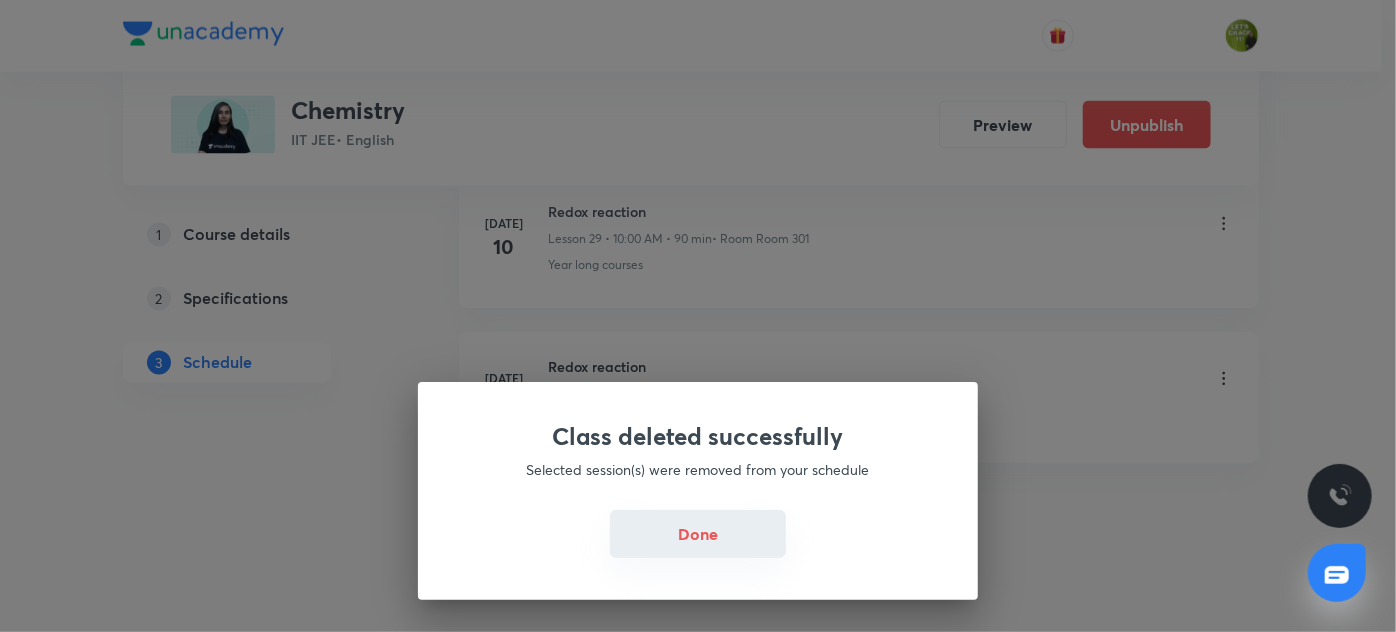 click on "Done" at bounding box center (698, 534) 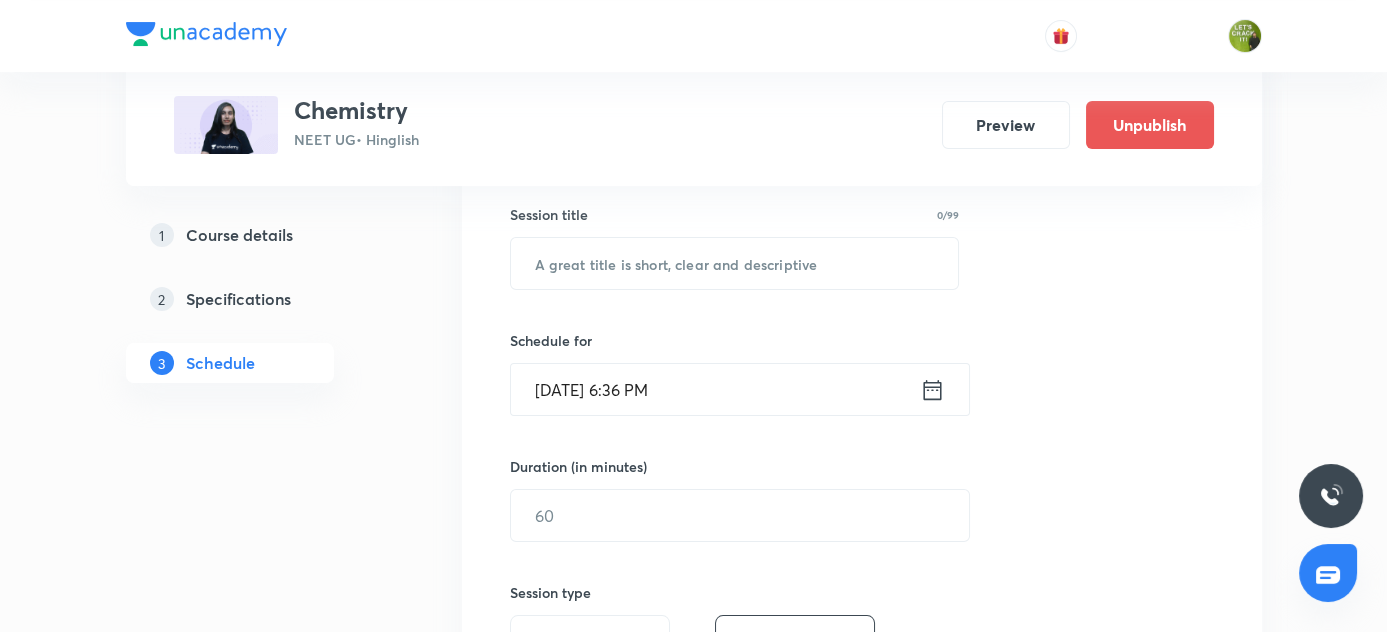 scroll, scrollTop: 0, scrollLeft: 0, axis: both 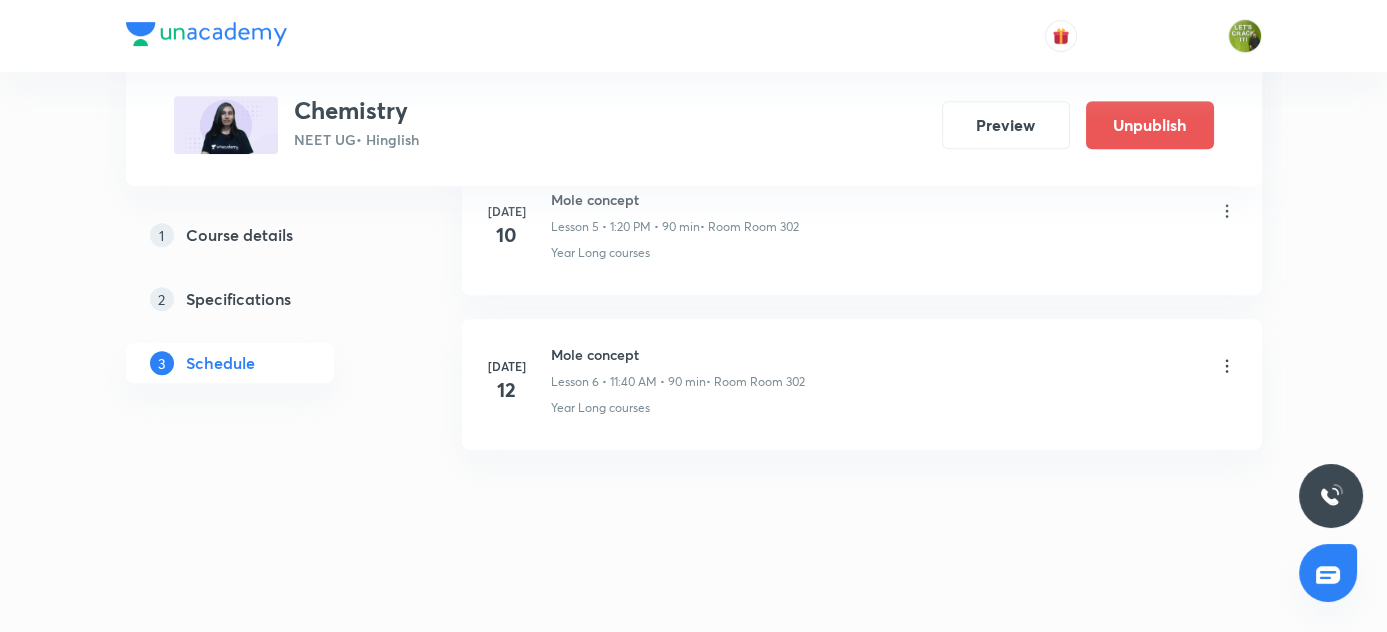 click 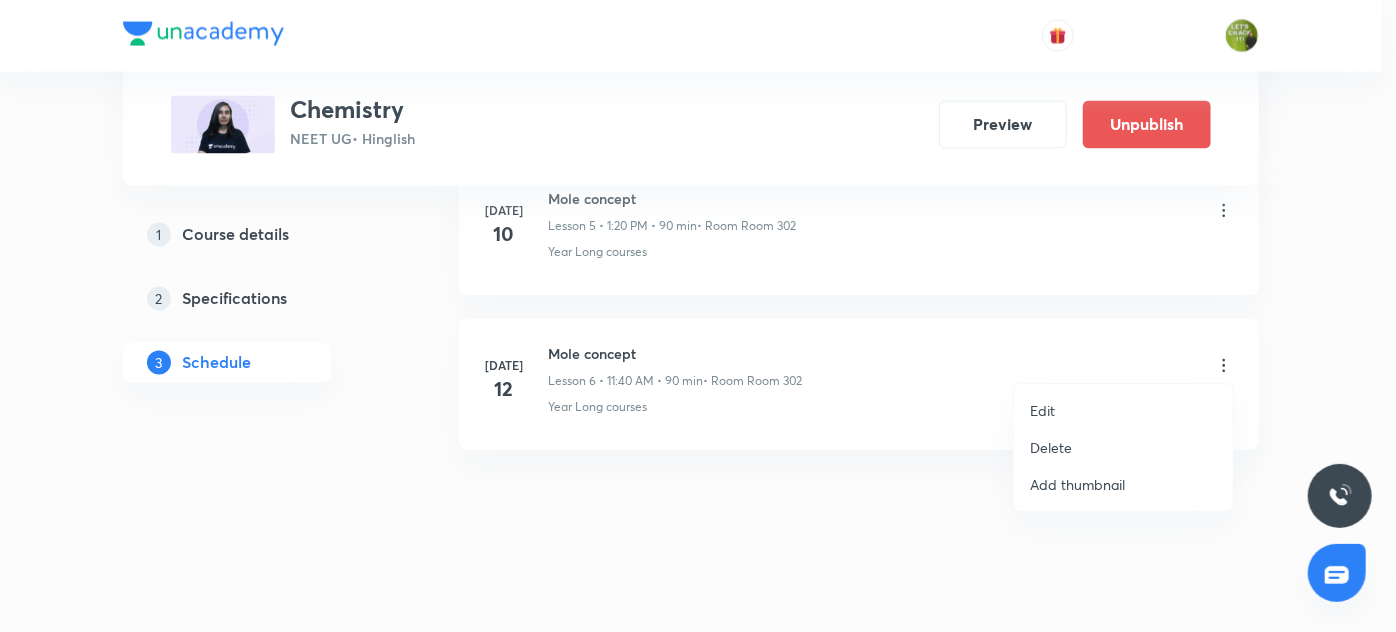 click on "Edit" at bounding box center (1123, 410) 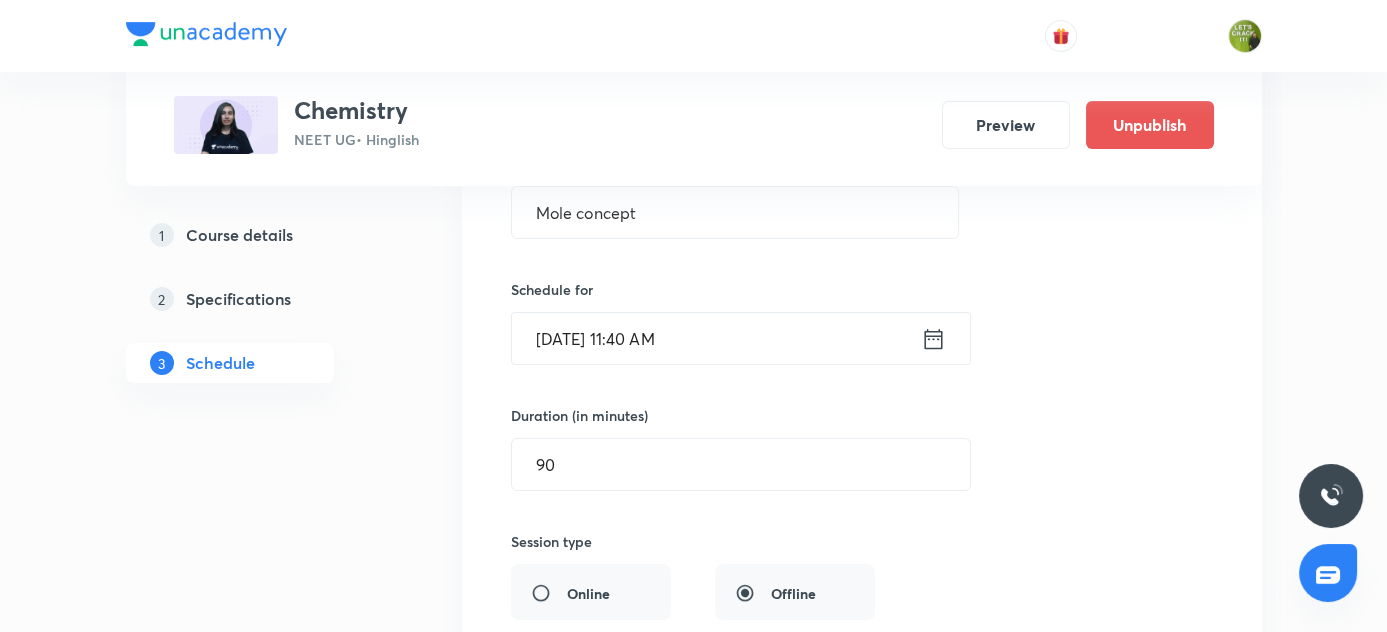 scroll, scrollTop: 1198, scrollLeft: 0, axis: vertical 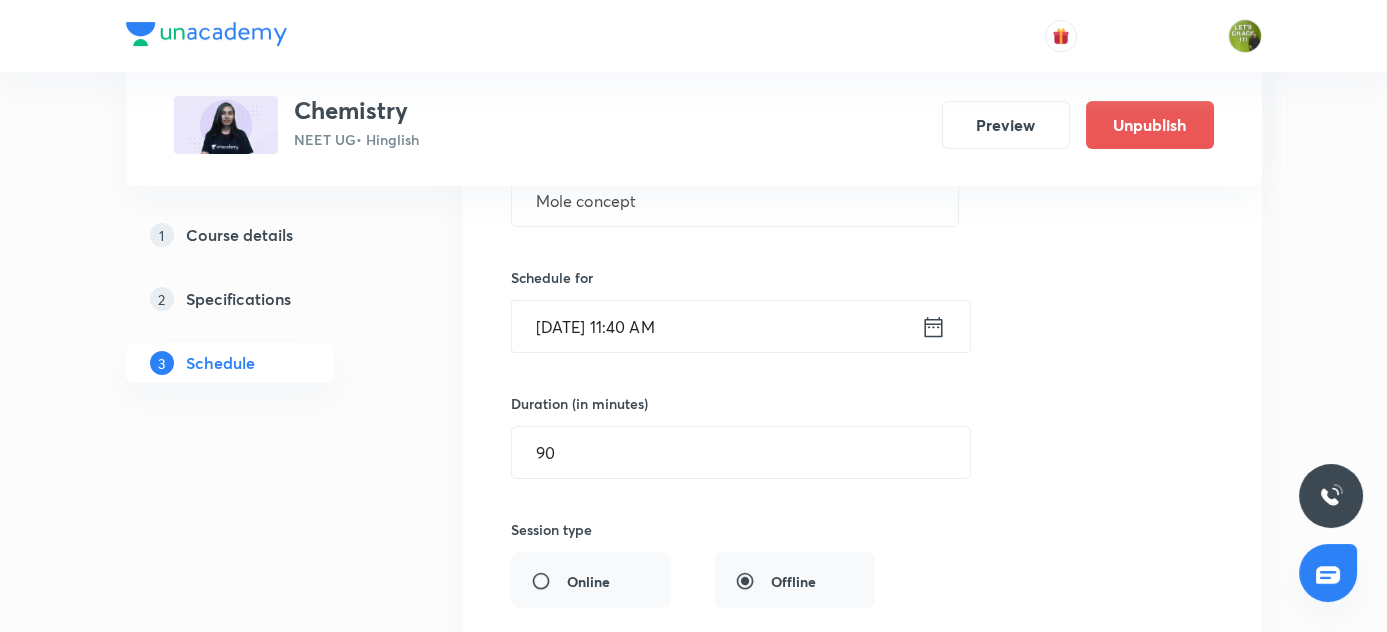 click 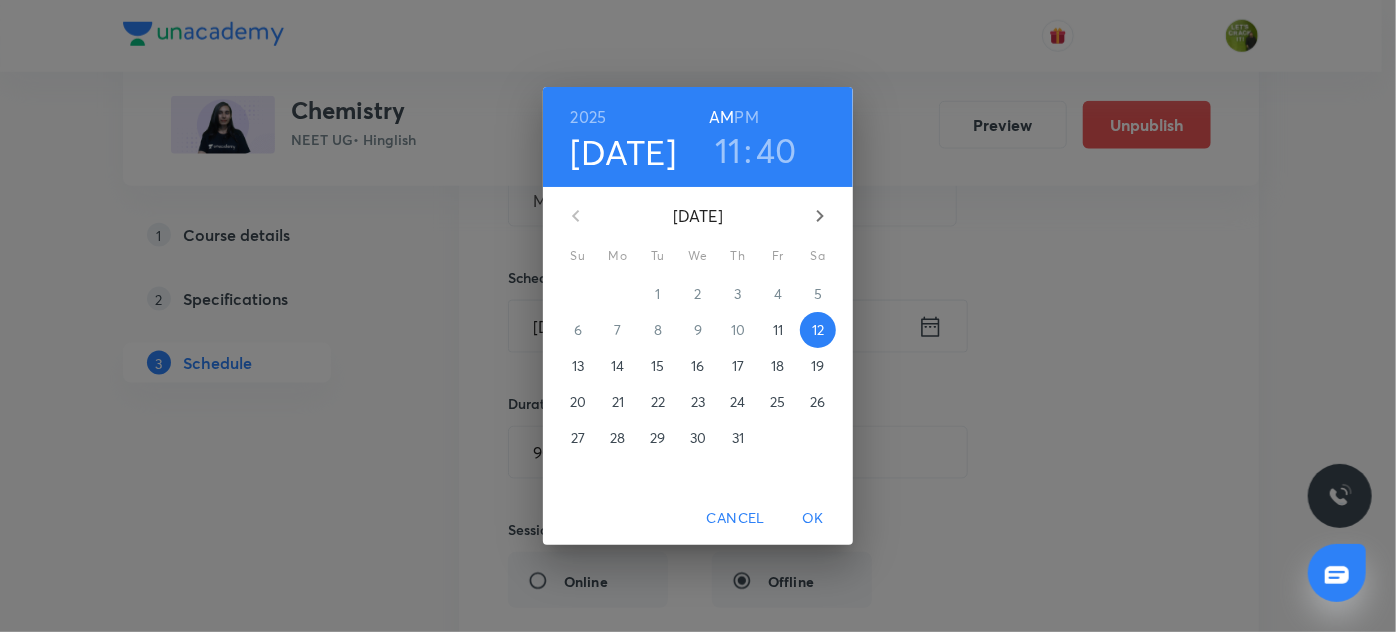 click on "11" at bounding box center (728, 150) 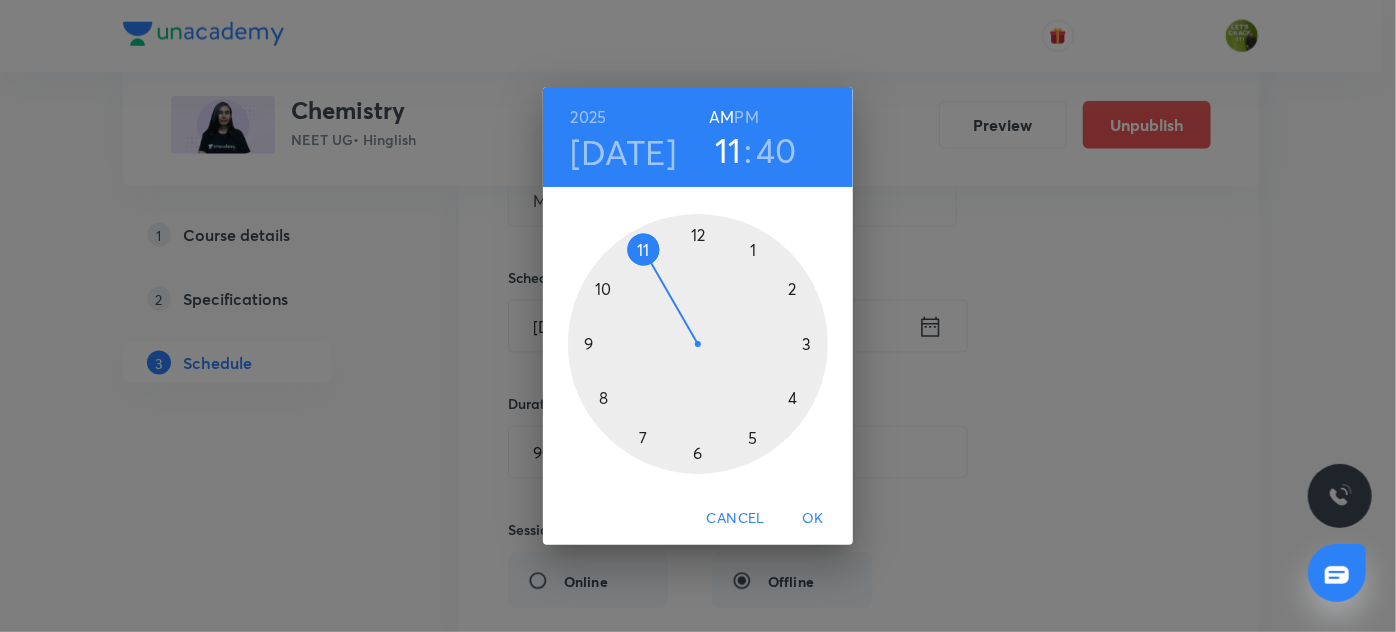click at bounding box center (698, 344) 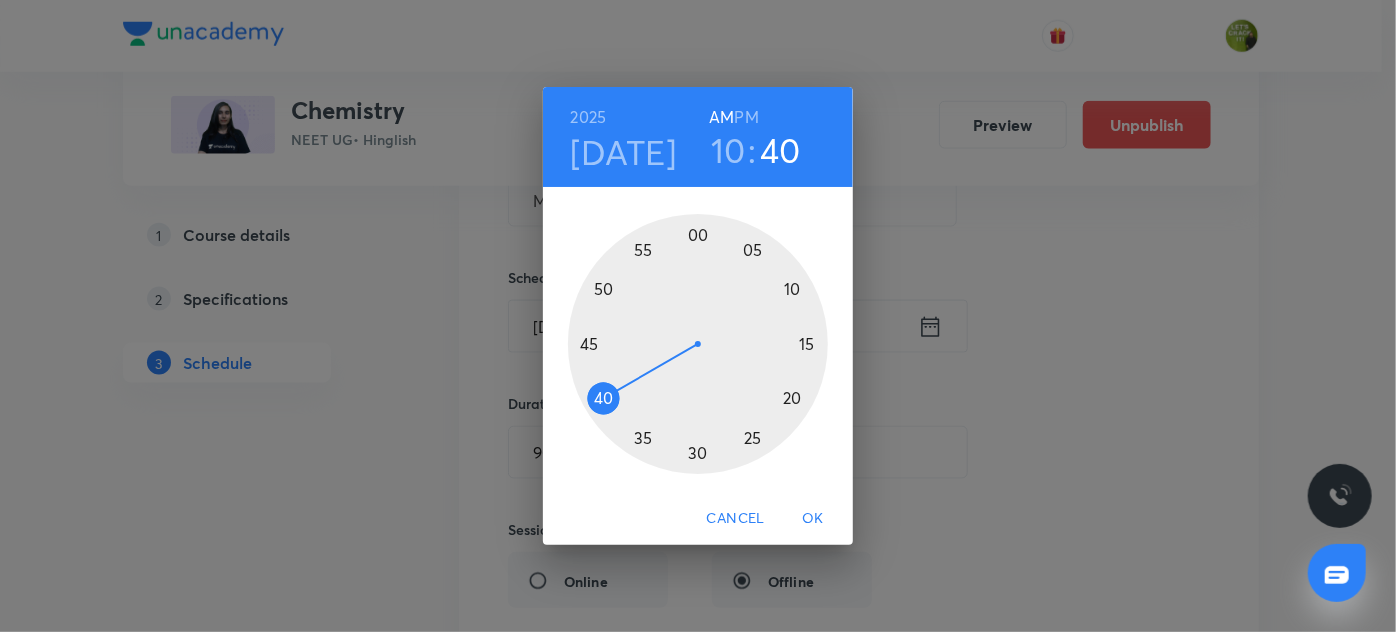 click at bounding box center [698, 344] 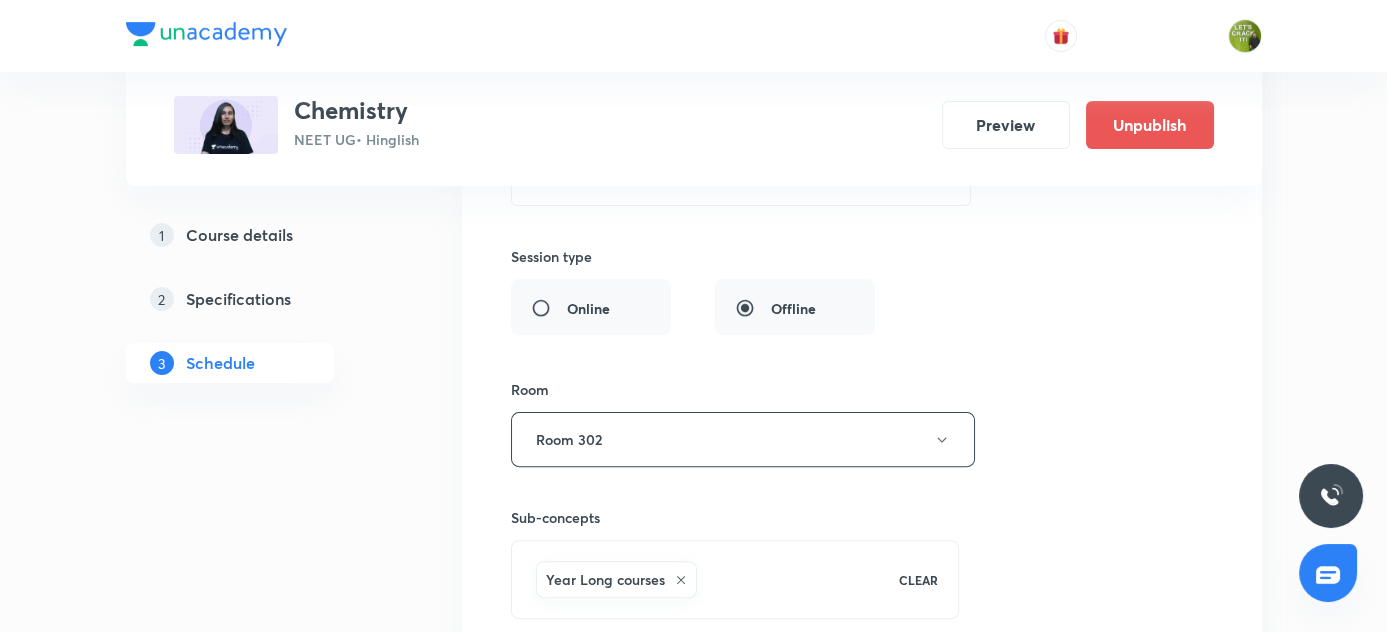 scroll, scrollTop: 1744, scrollLeft: 0, axis: vertical 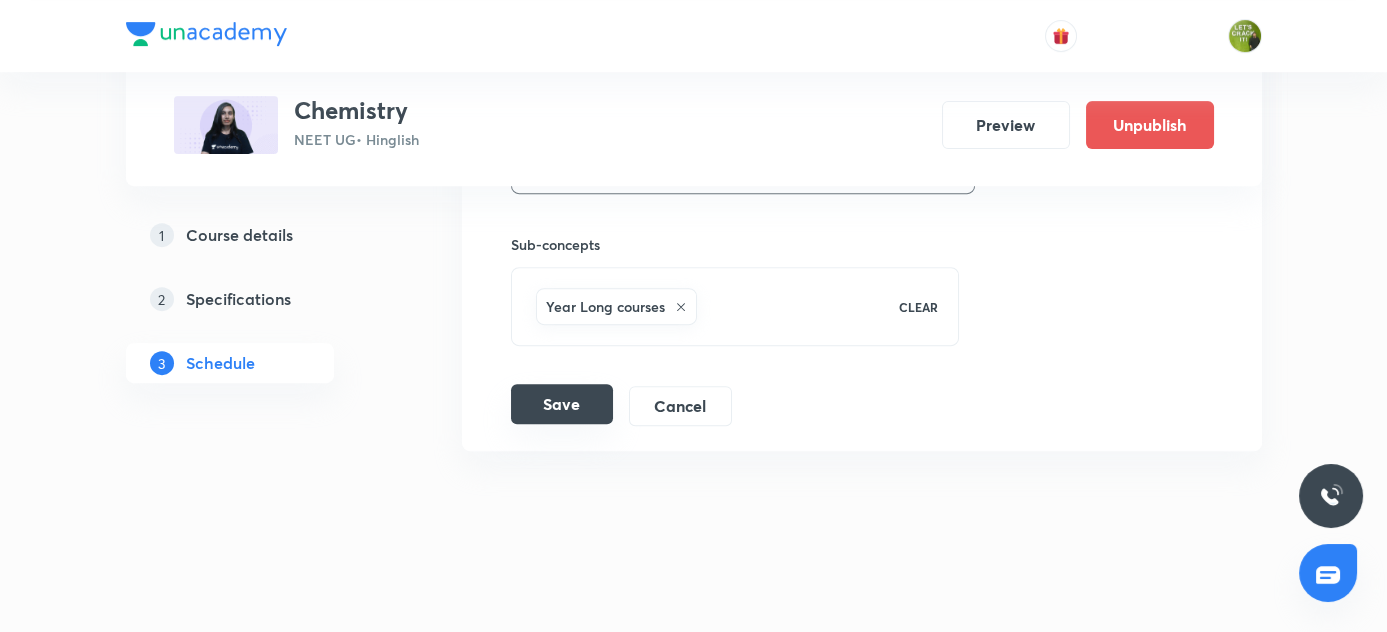 click on "Save" at bounding box center [562, 404] 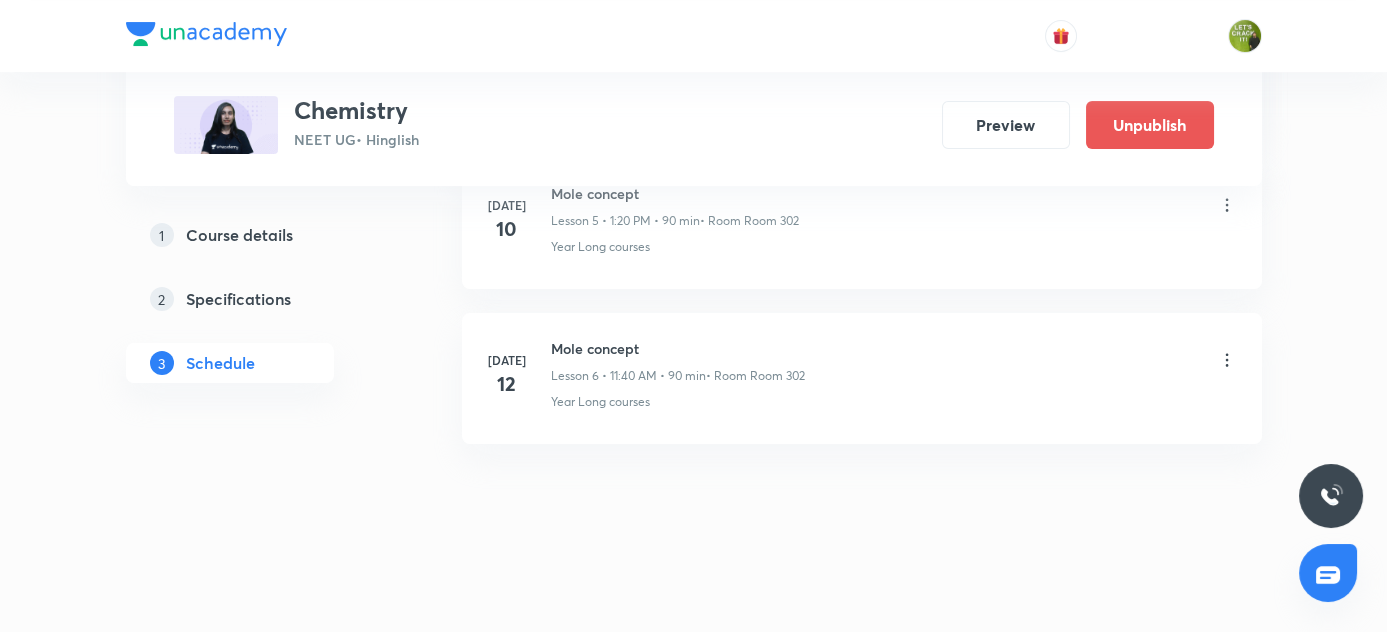 scroll, scrollTop: 978, scrollLeft: 0, axis: vertical 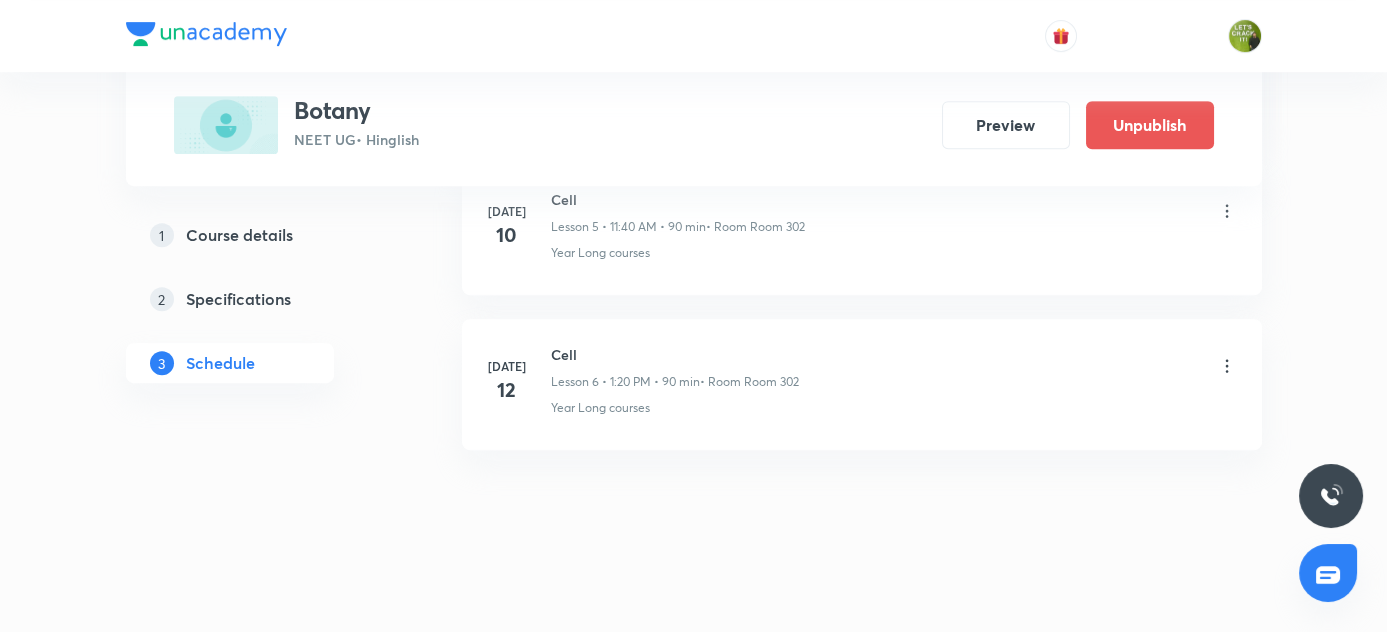 click on "Plus Courses Botany NEET UG  • Hinglish Preview Unpublish 1 Course details 2 Specifications 3 Schedule Schedule 6  classes Session  7 Live class Session title 0/99 ​ Schedule for Jul 11, 2025, 6:37 PM ​ Duration (in minutes) ​   Session type Online Offline Room Select centre room Sub-concepts Select concepts that wil be covered in this session Add Cancel Jul 3 Cell Lesson 1 • 11:40 AM • 90 min  • Room Room 302 Year Long courses Jul 5 Cell Lesson 2 • 1:20 PM • 90 min  • Room Room 302 Year Long courses Jul 7 Cell Lesson 3 • 11:40 AM • 90 min  • Room Room 306 Year Long courses Jul 9 Cell Lesson 4 • 1:20 PM • 90 min  • Room Room 302 Year Long courses Jul 10 Cell Lesson 5 • 11:40 AM • 90 min  • Room Room 302 Year Long courses Jul 12 Cell Lesson 6 • 1:20 PM • 90 min  • Room Room 302 Year Long courses No internet connection No image selected Select thumbnail Upload     Unacademy Support How can we help you?" at bounding box center [693, -629] 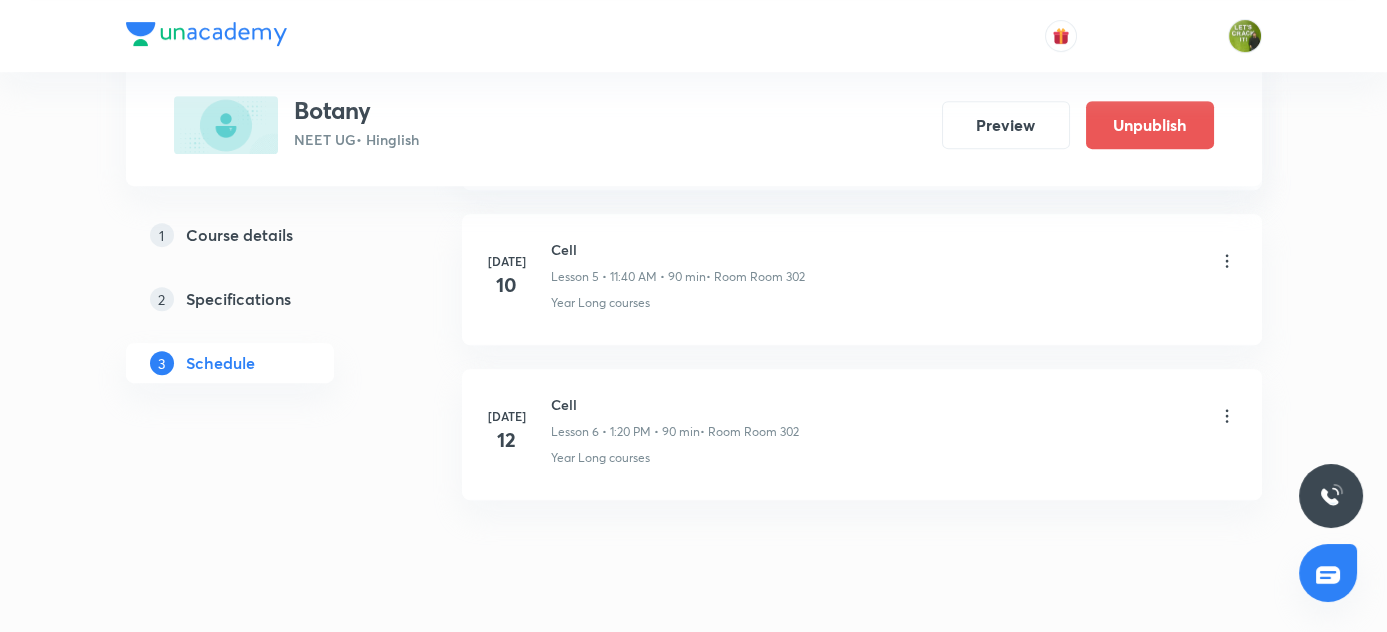 scroll, scrollTop: 1804, scrollLeft: 0, axis: vertical 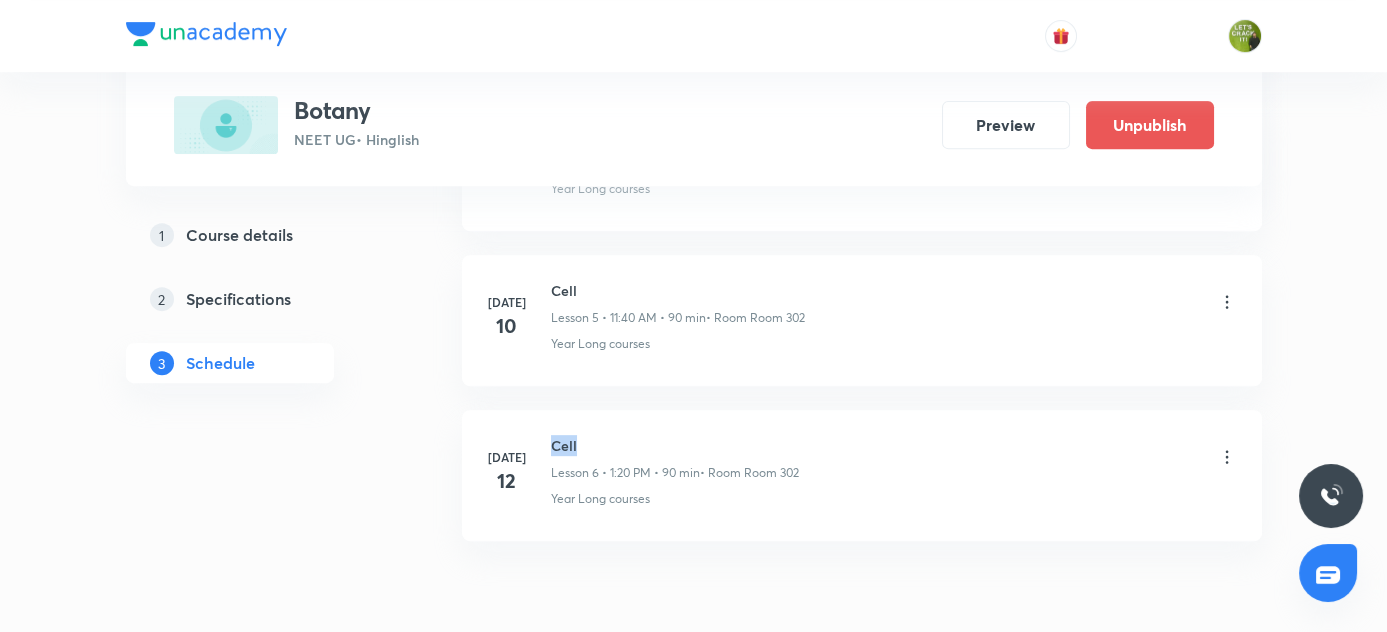 drag, startPoint x: 551, startPoint y: 436, endPoint x: 598, endPoint y: 436, distance: 47 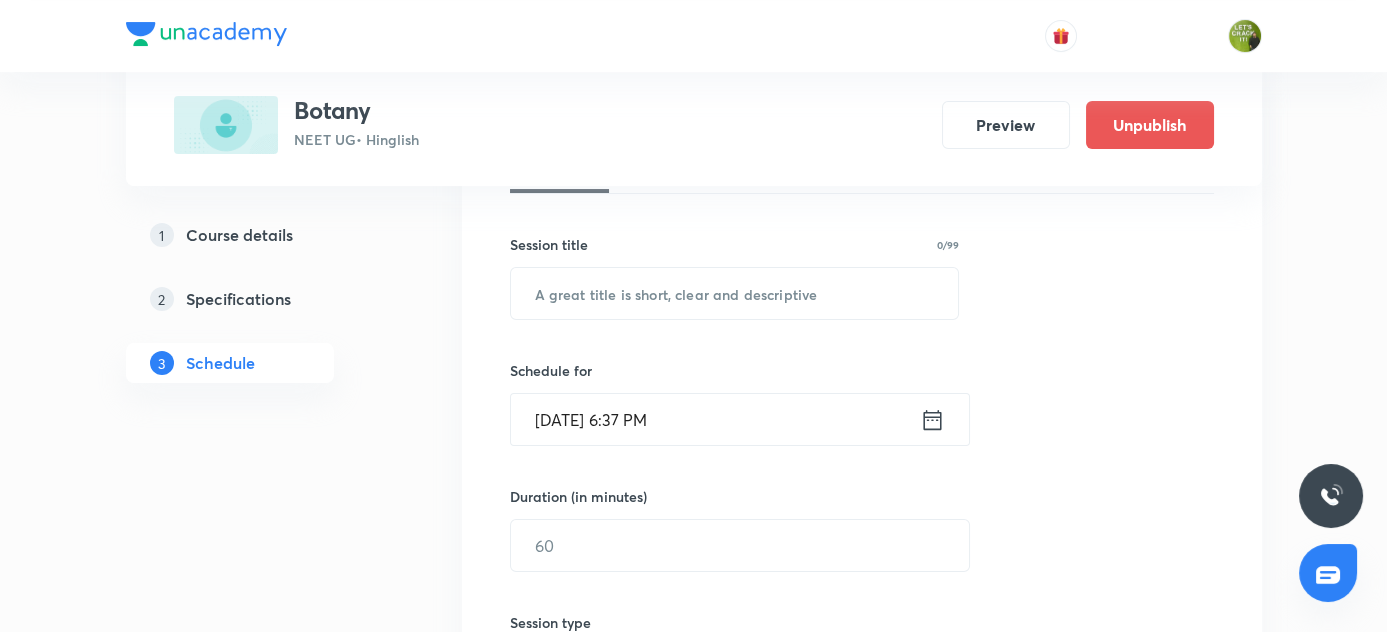 scroll, scrollTop: 168, scrollLeft: 0, axis: vertical 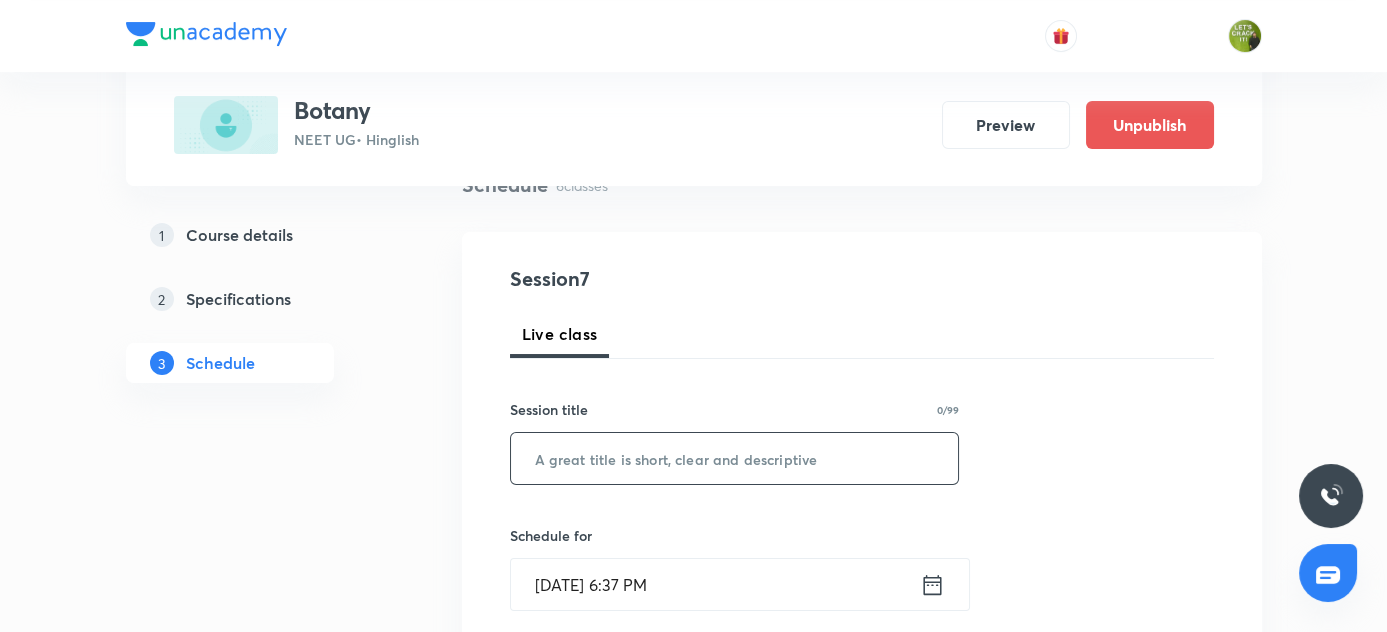 click at bounding box center (735, 458) 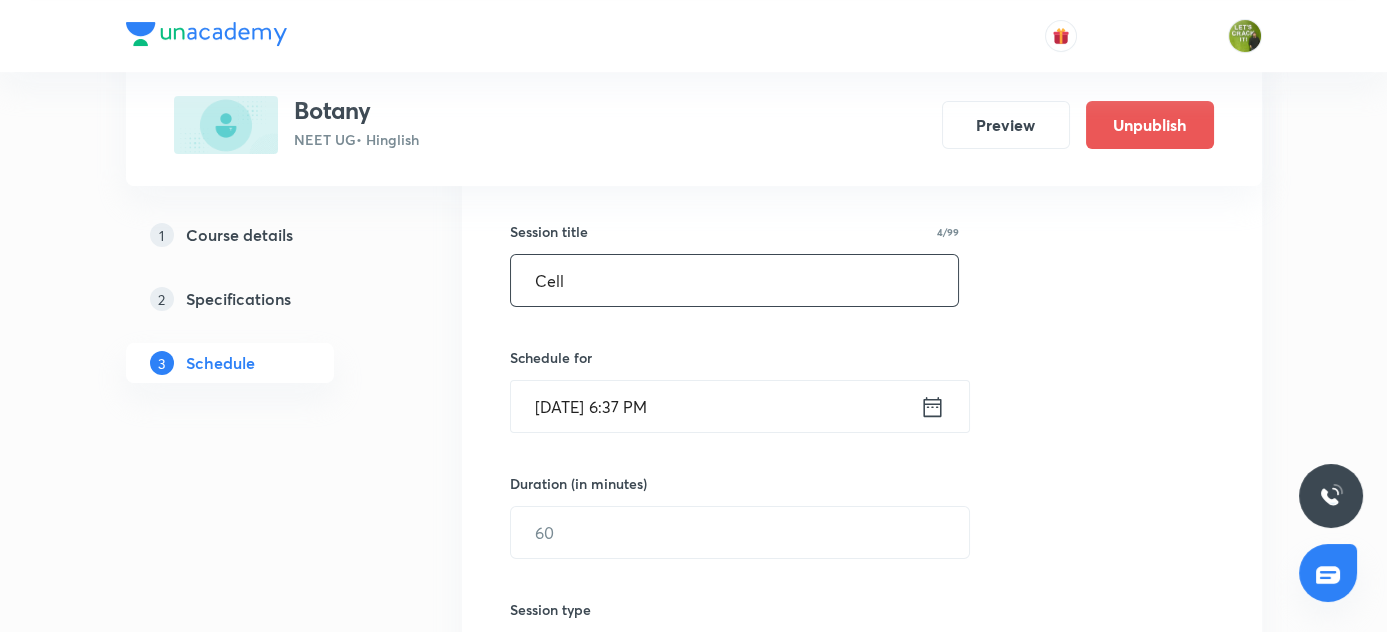 scroll, scrollTop: 349, scrollLeft: 0, axis: vertical 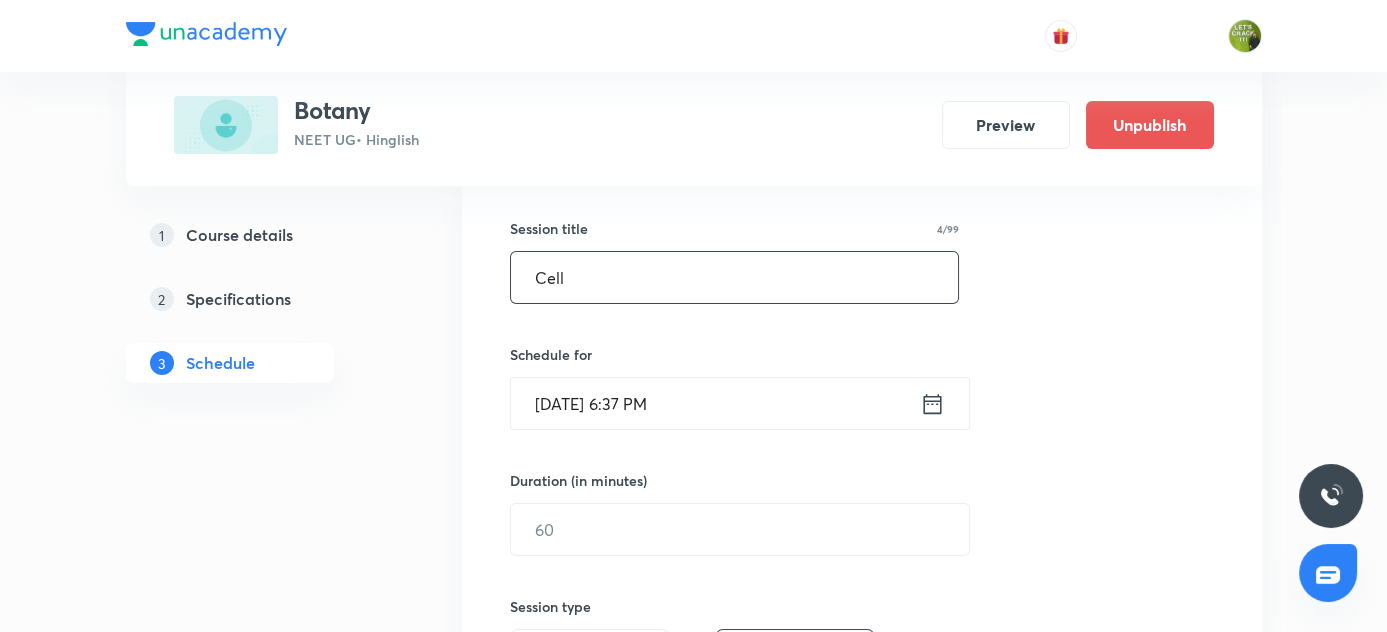 type on "Cell" 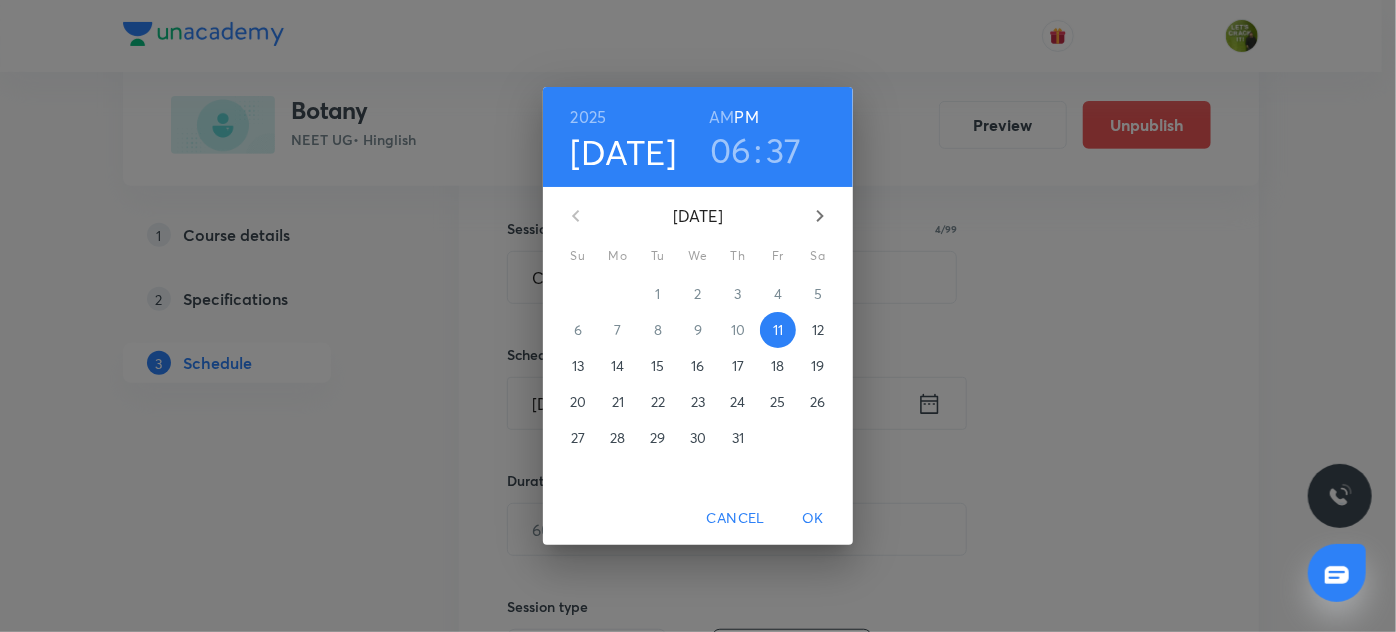 click on "12" at bounding box center [818, 330] 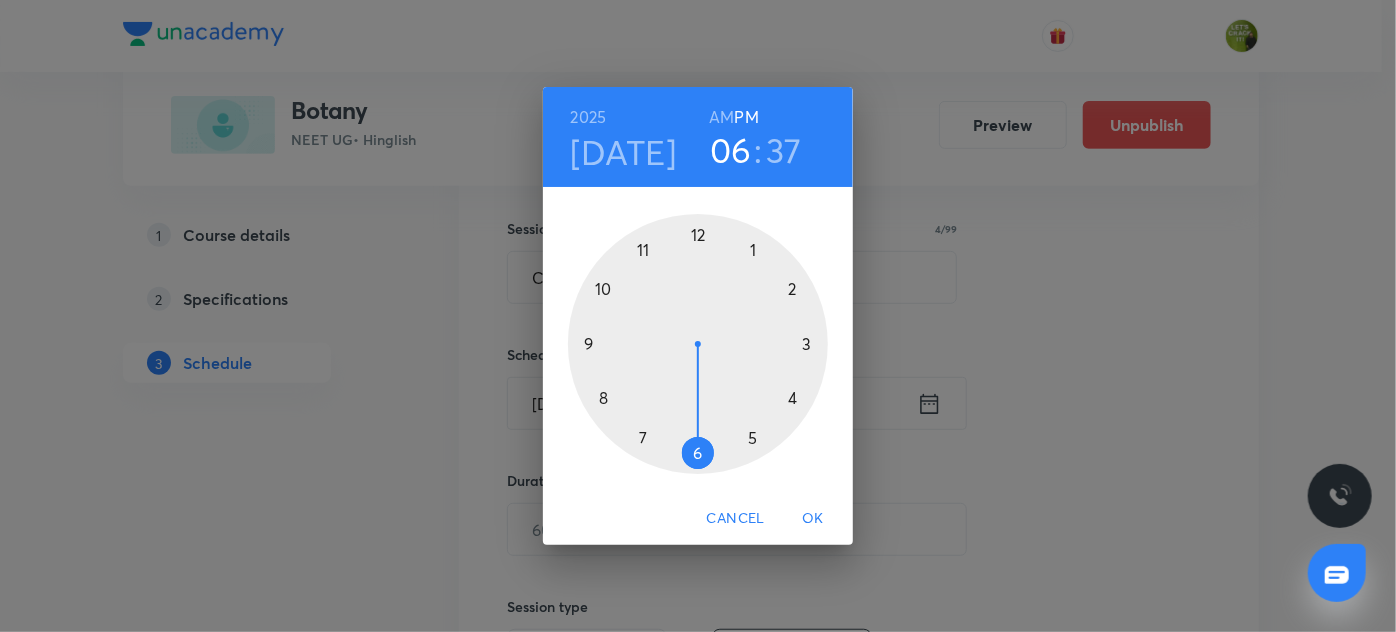 click at bounding box center (698, 344) 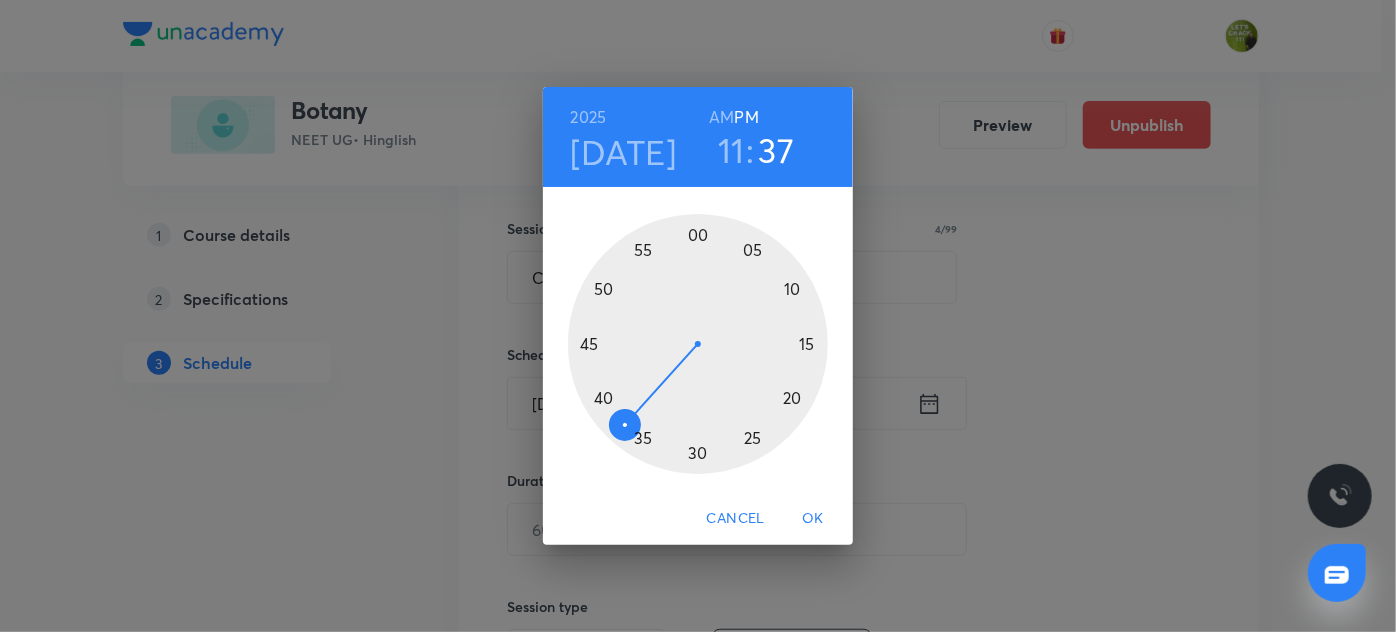 click at bounding box center [698, 344] 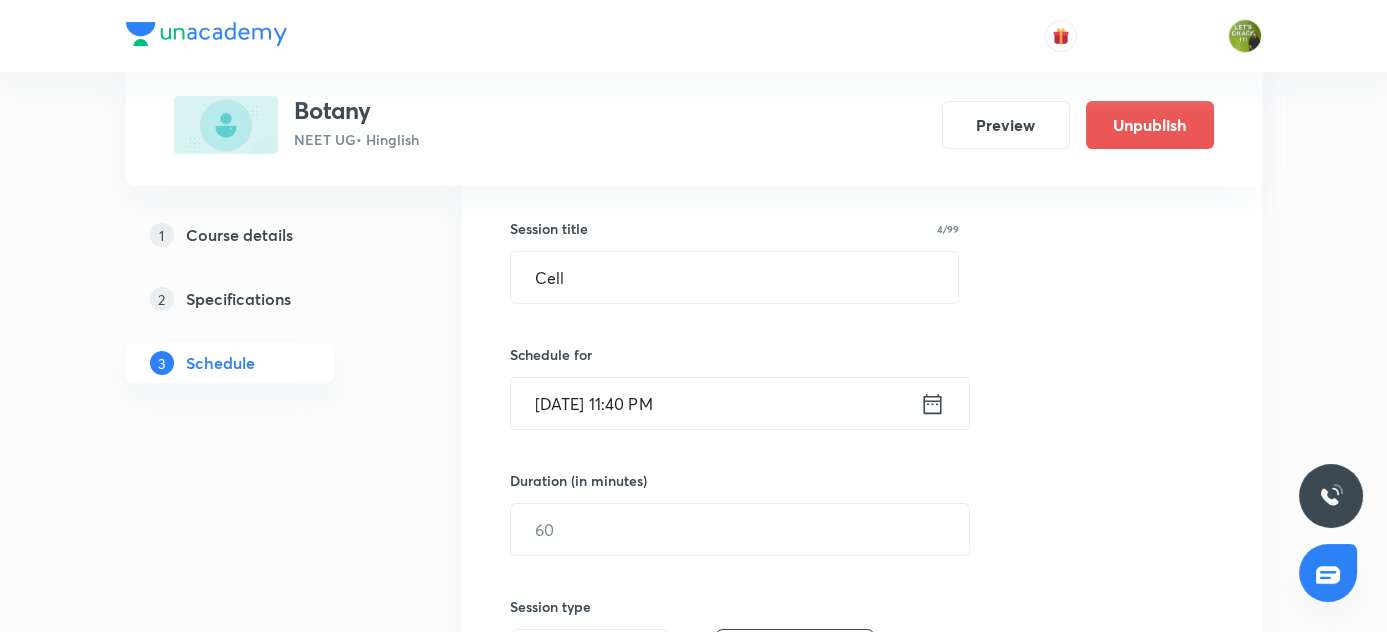 click 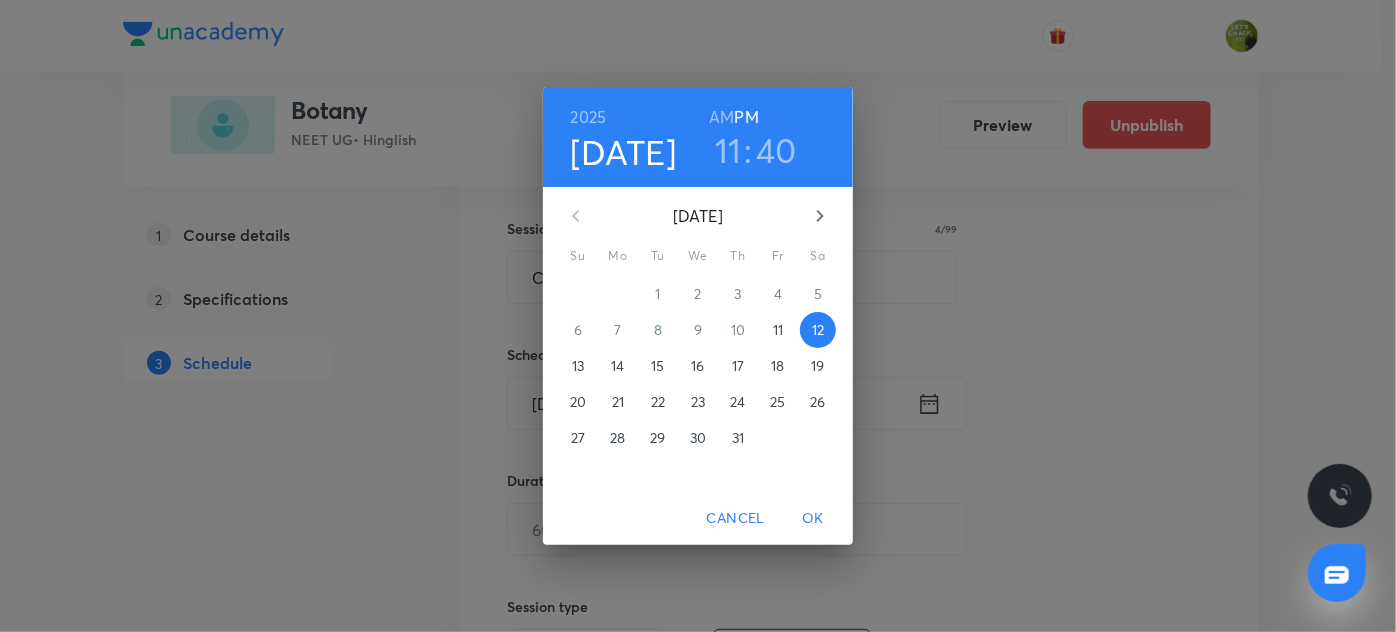 click on "AM" at bounding box center [721, 117] 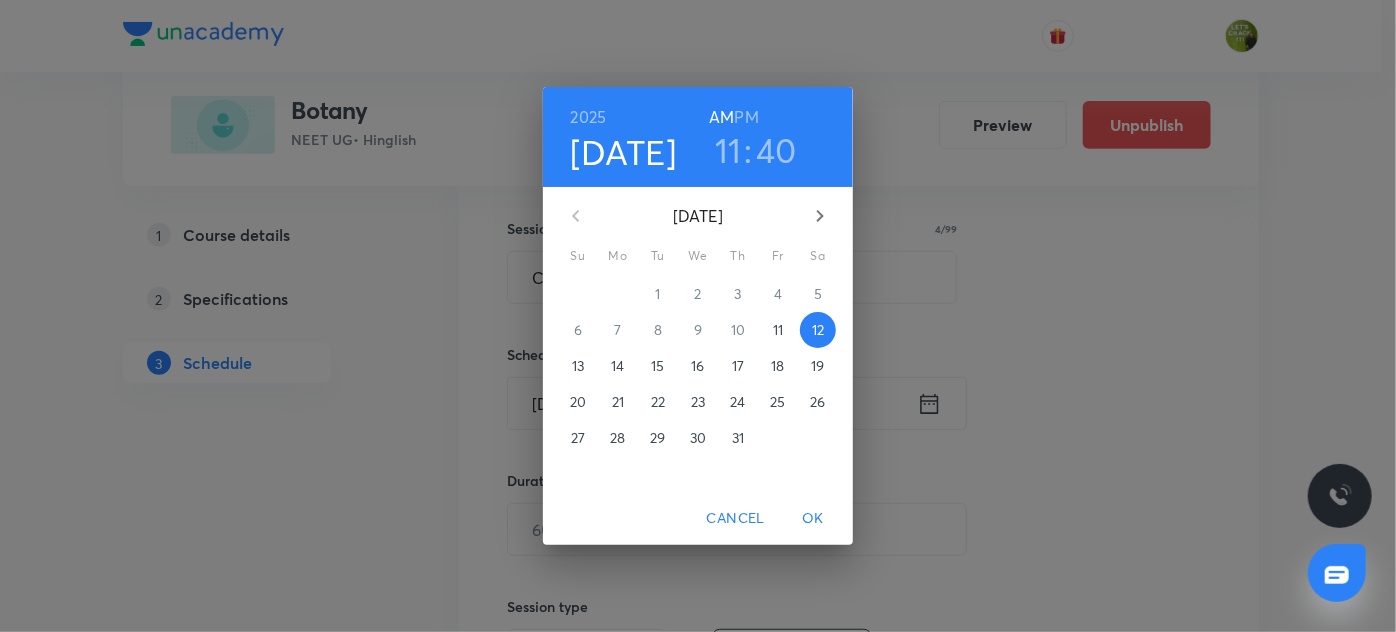click on "OK" at bounding box center (813, 518) 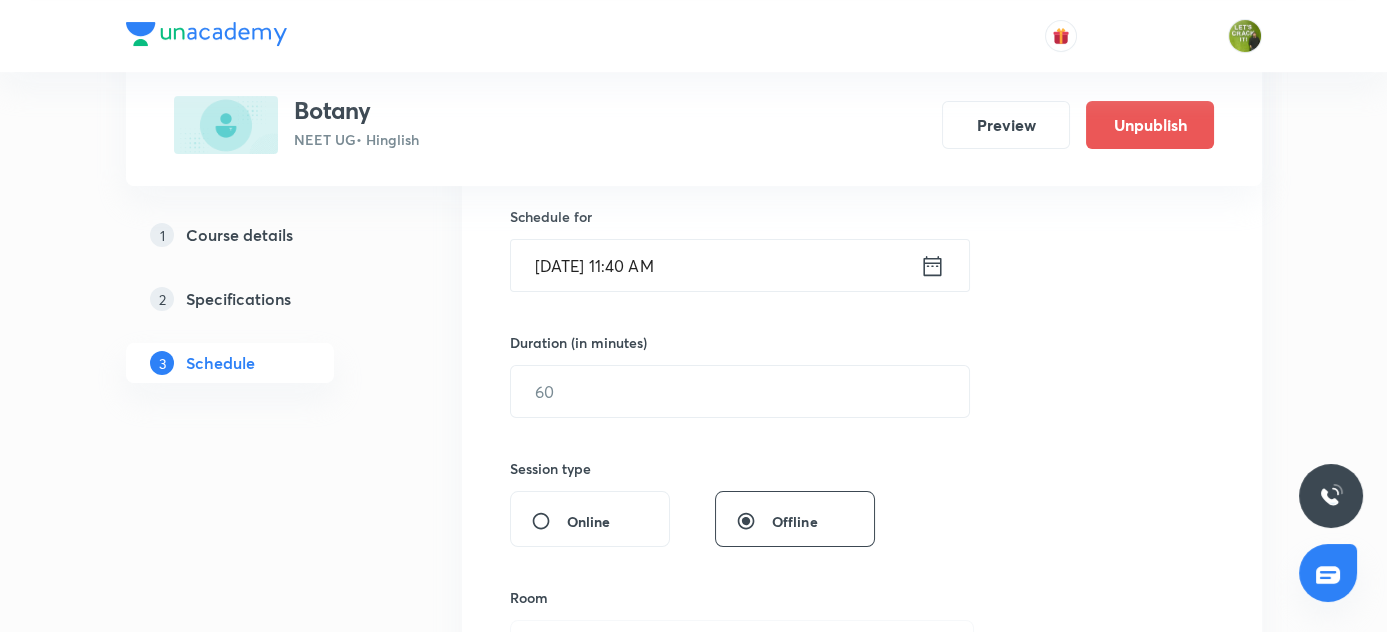 scroll, scrollTop: 531, scrollLeft: 0, axis: vertical 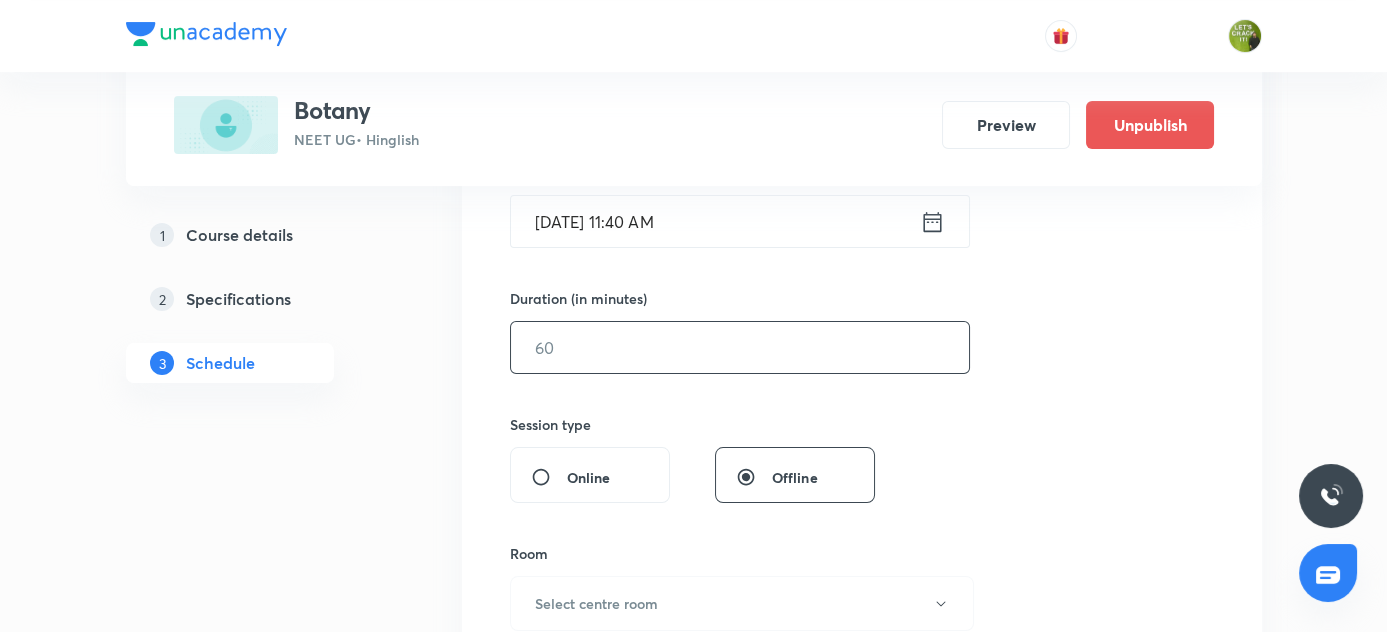 click at bounding box center (740, 347) 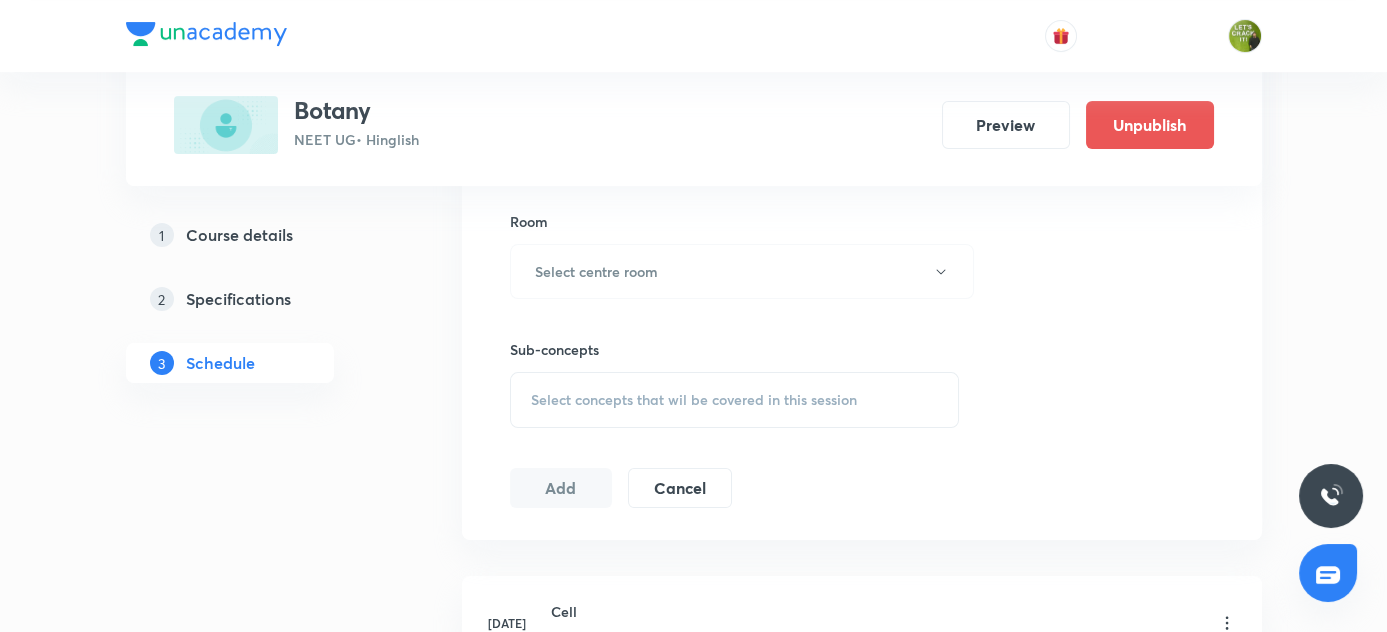 scroll, scrollTop: 895, scrollLeft: 0, axis: vertical 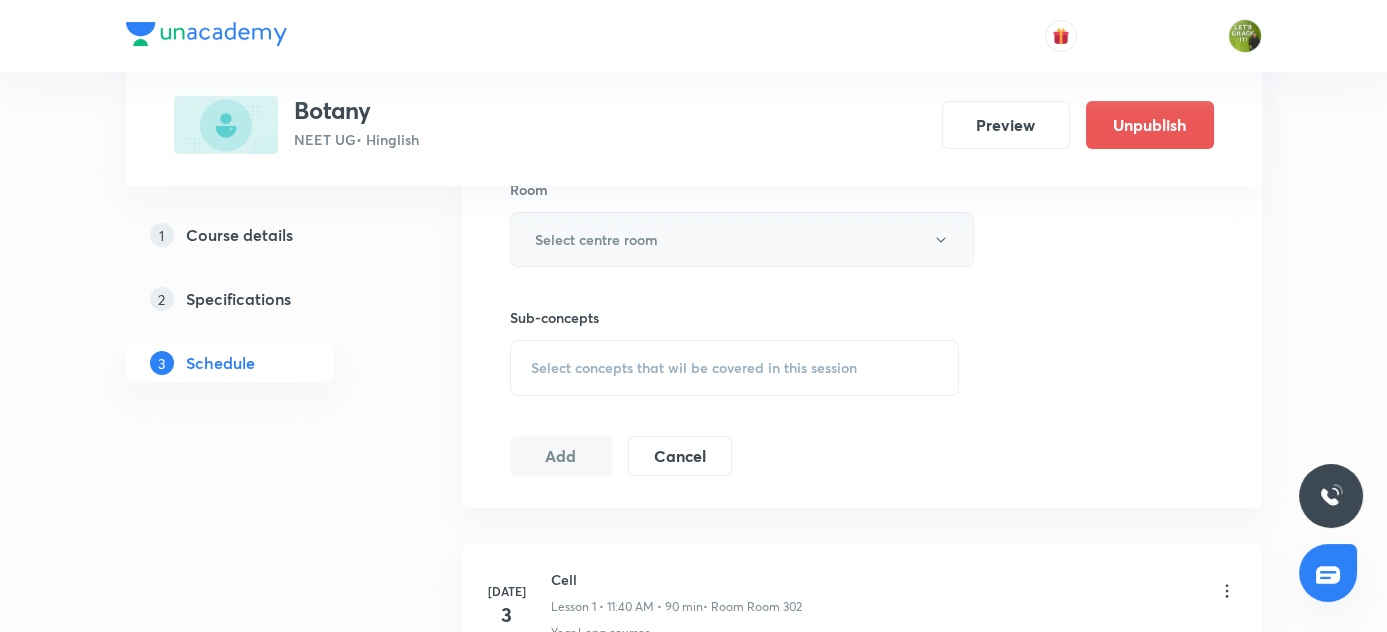 type on "90" 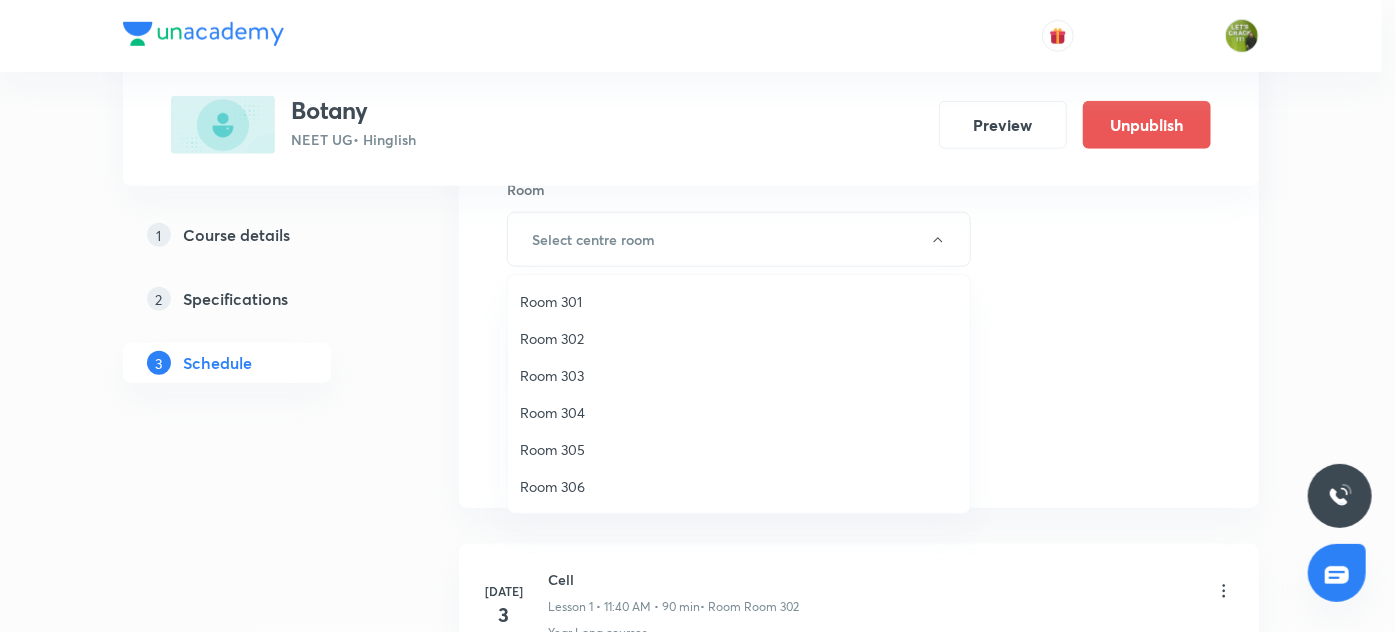 click on "Room 302" at bounding box center [739, 338] 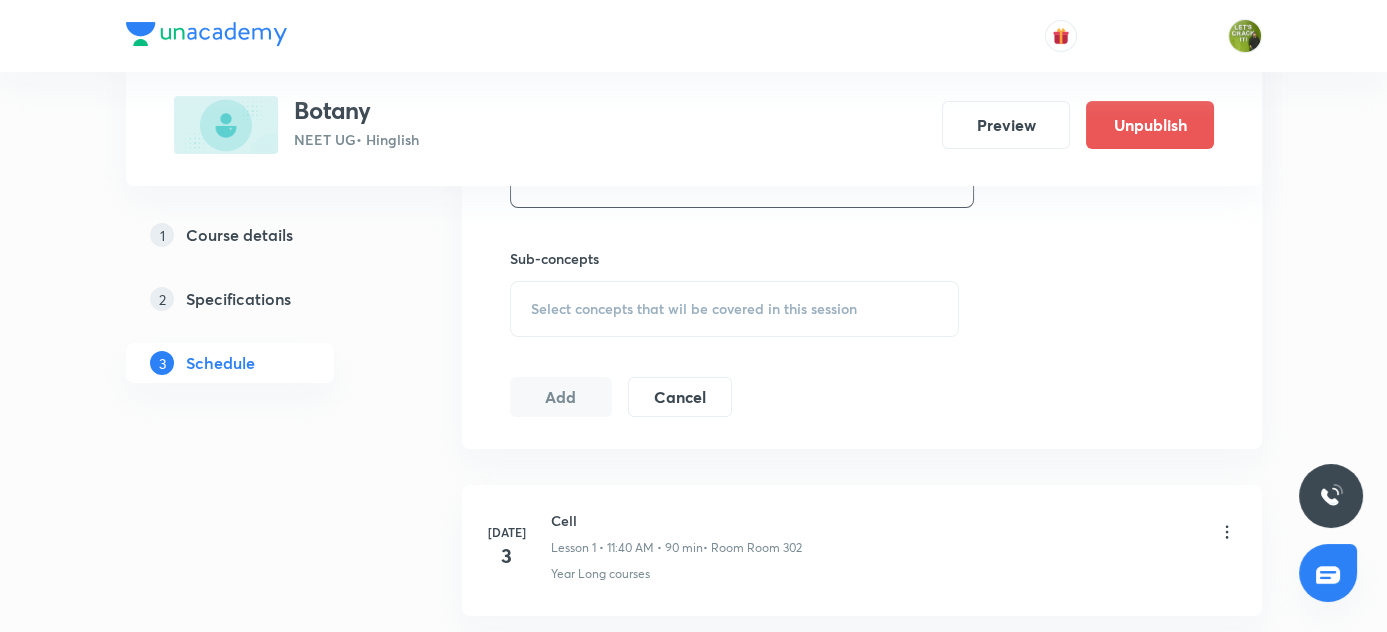 scroll, scrollTop: 986, scrollLeft: 0, axis: vertical 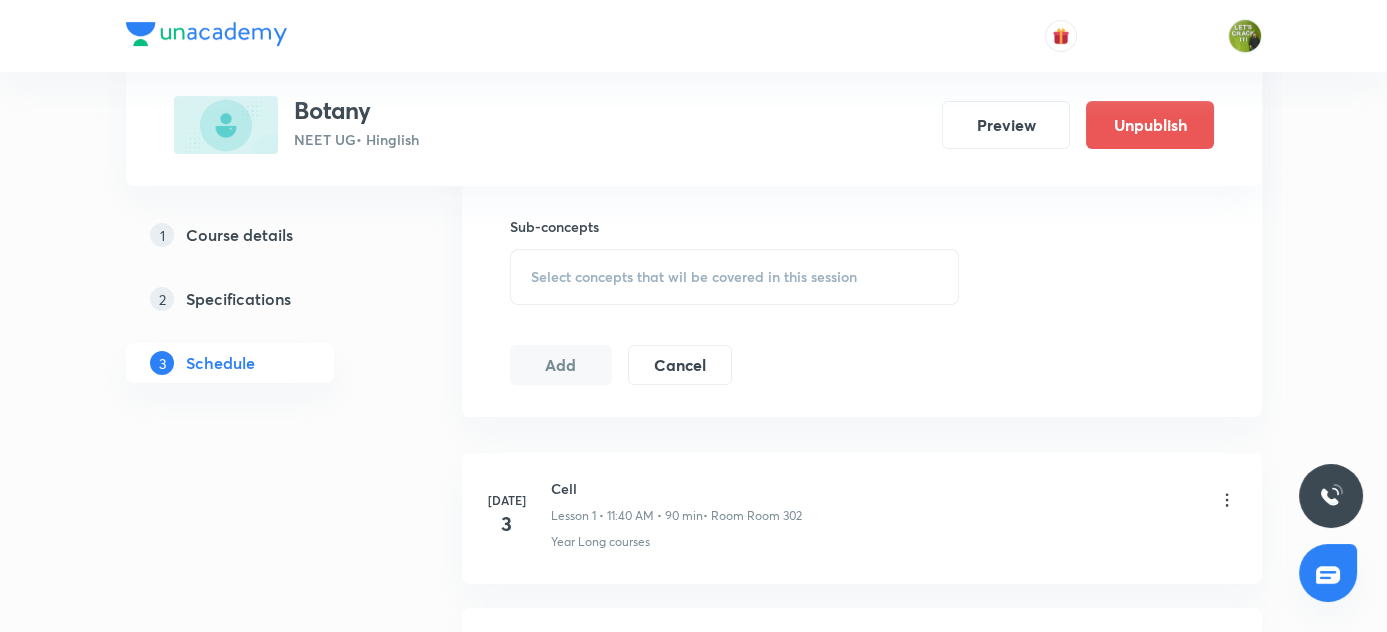 click on "Select concepts that wil be covered in this session" at bounding box center [694, 277] 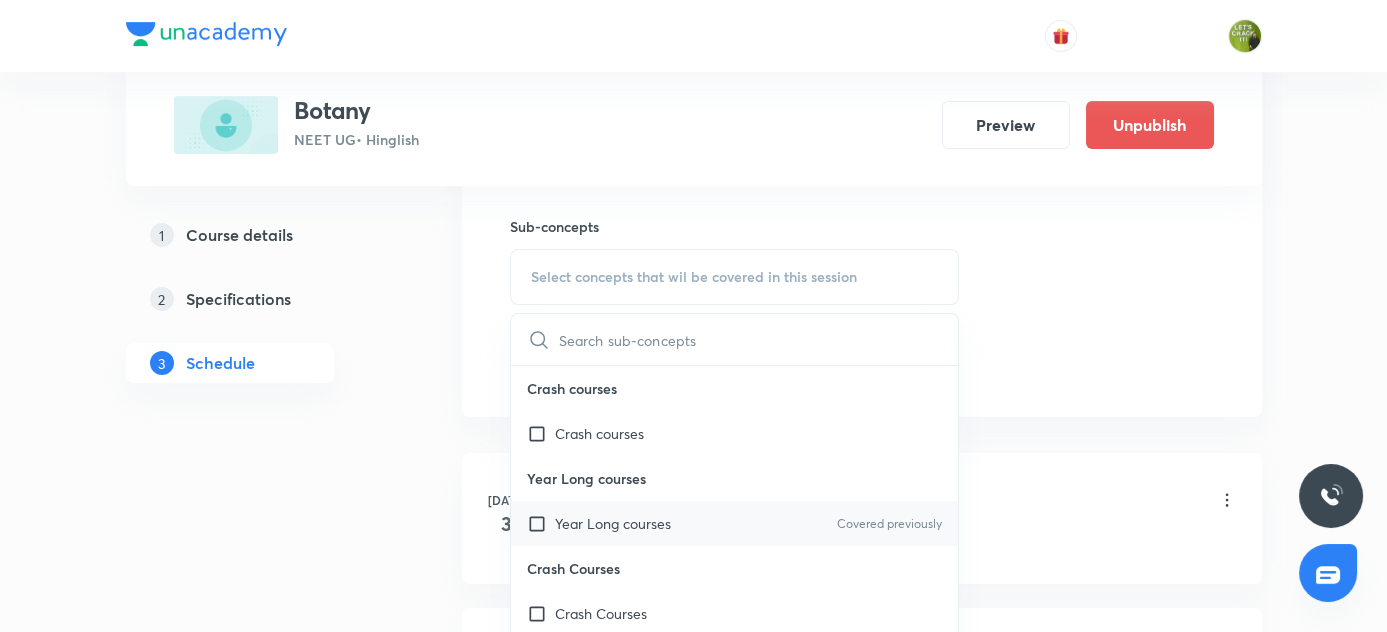 click at bounding box center (541, 523) 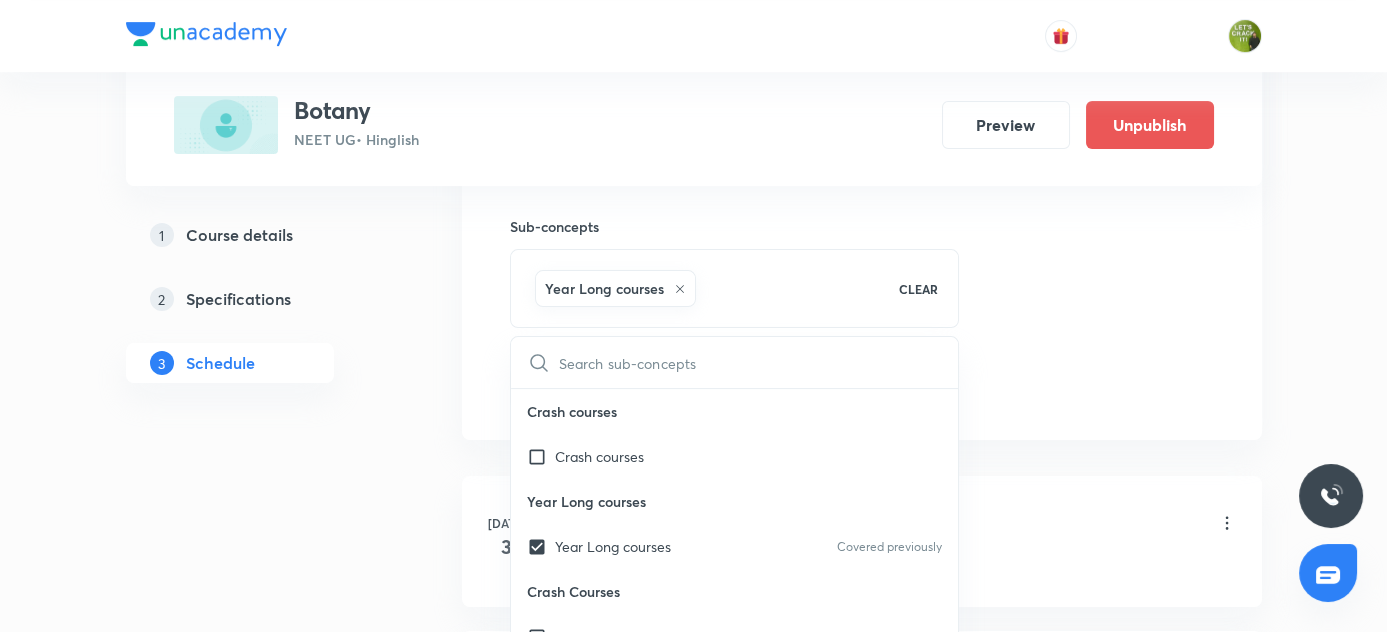 drag, startPoint x: 340, startPoint y: 484, endPoint x: 560, endPoint y: 340, distance: 262.93726 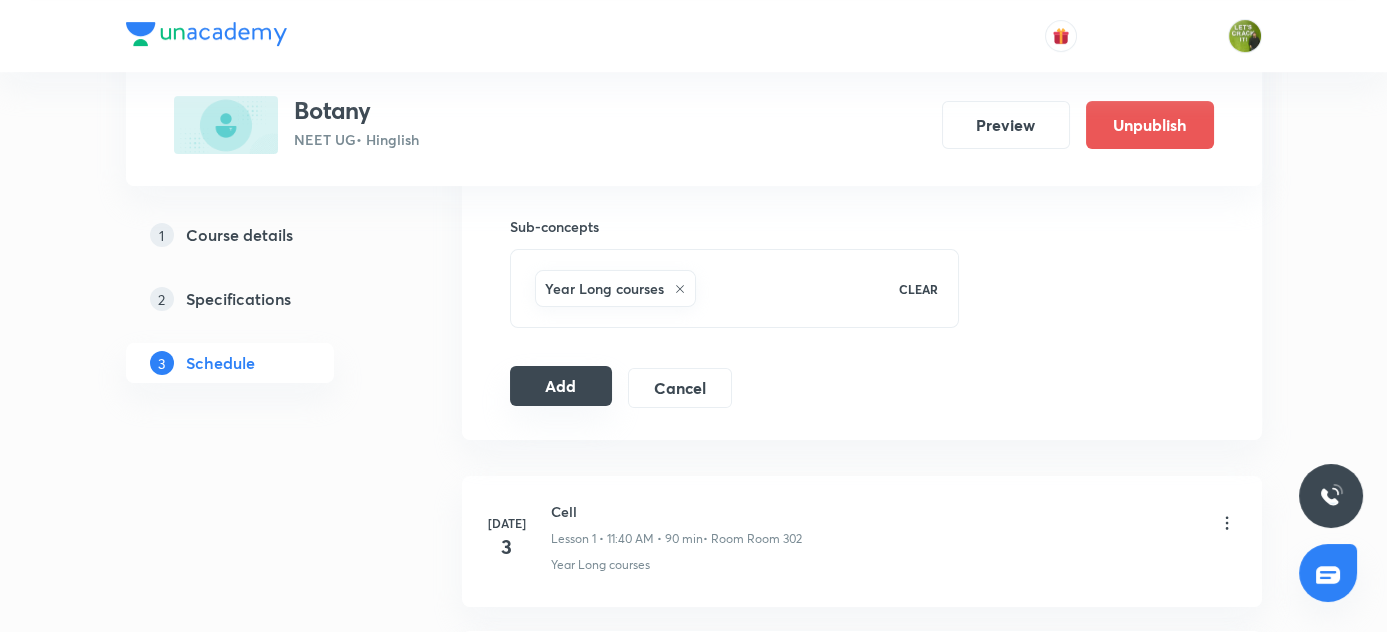 click on "Add" at bounding box center (561, 386) 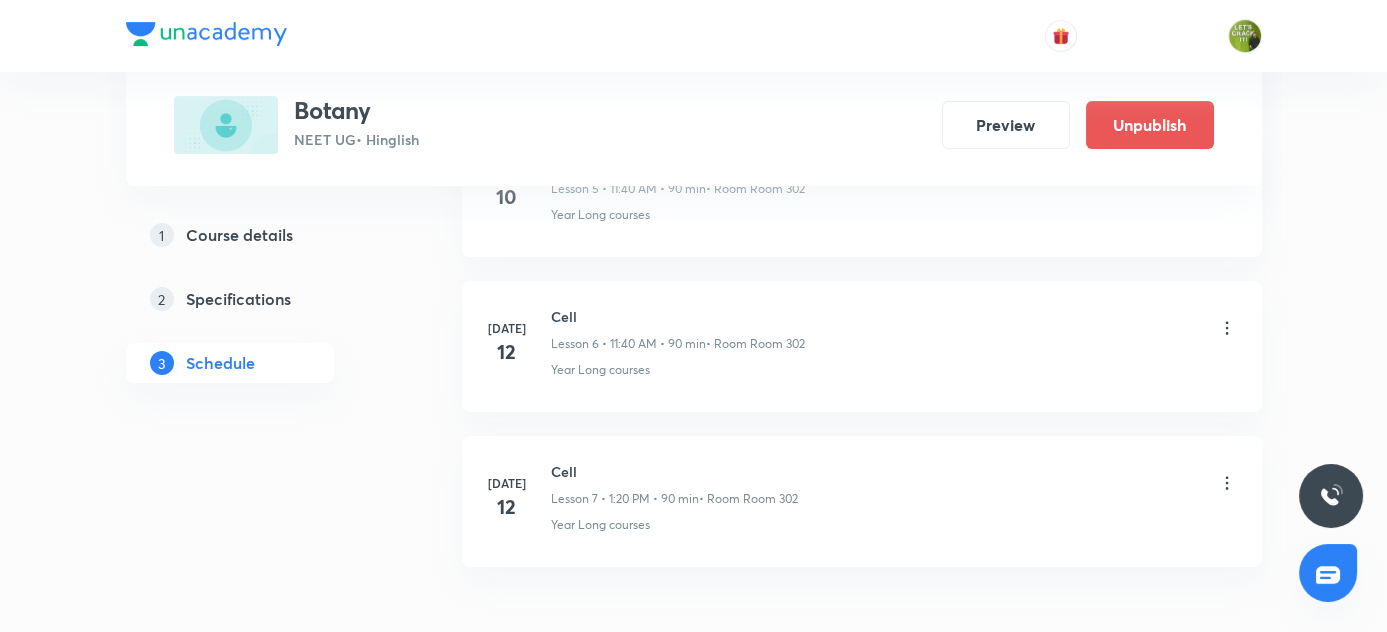 scroll, scrollTop: 1133, scrollLeft: 0, axis: vertical 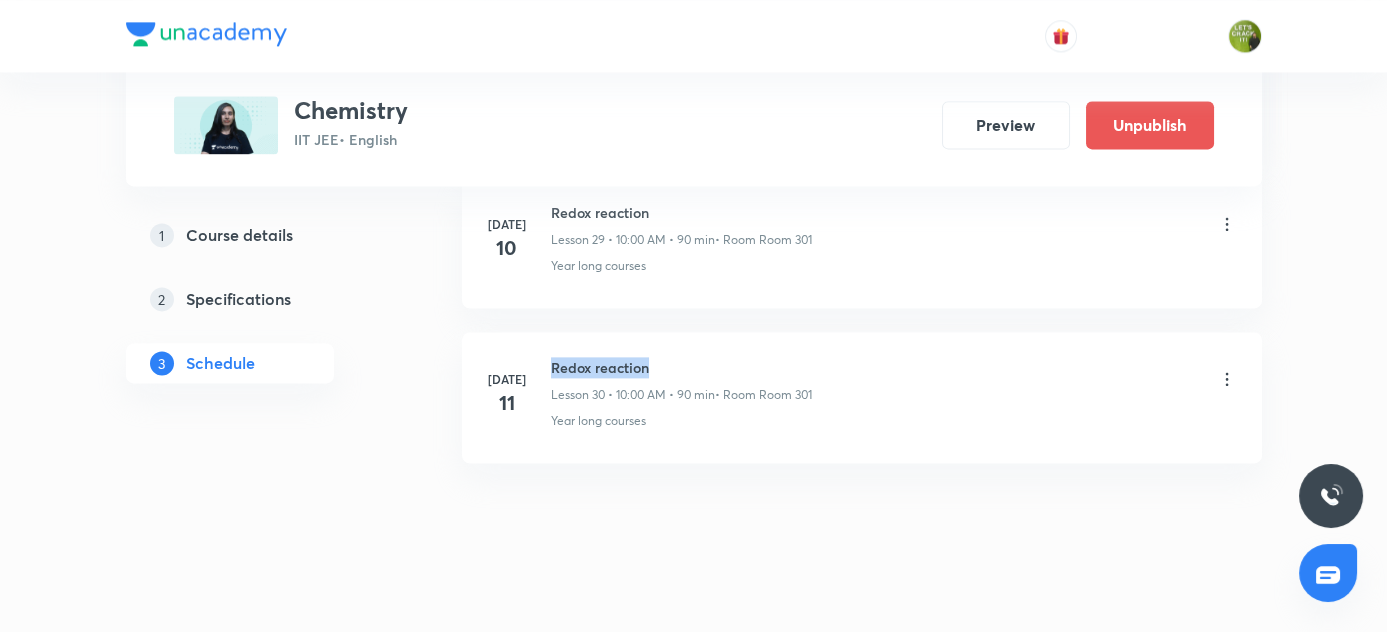 drag, startPoint x: 551, startPoint y: 348, endPoint x: 699, endPoint y: 348, distance: 148 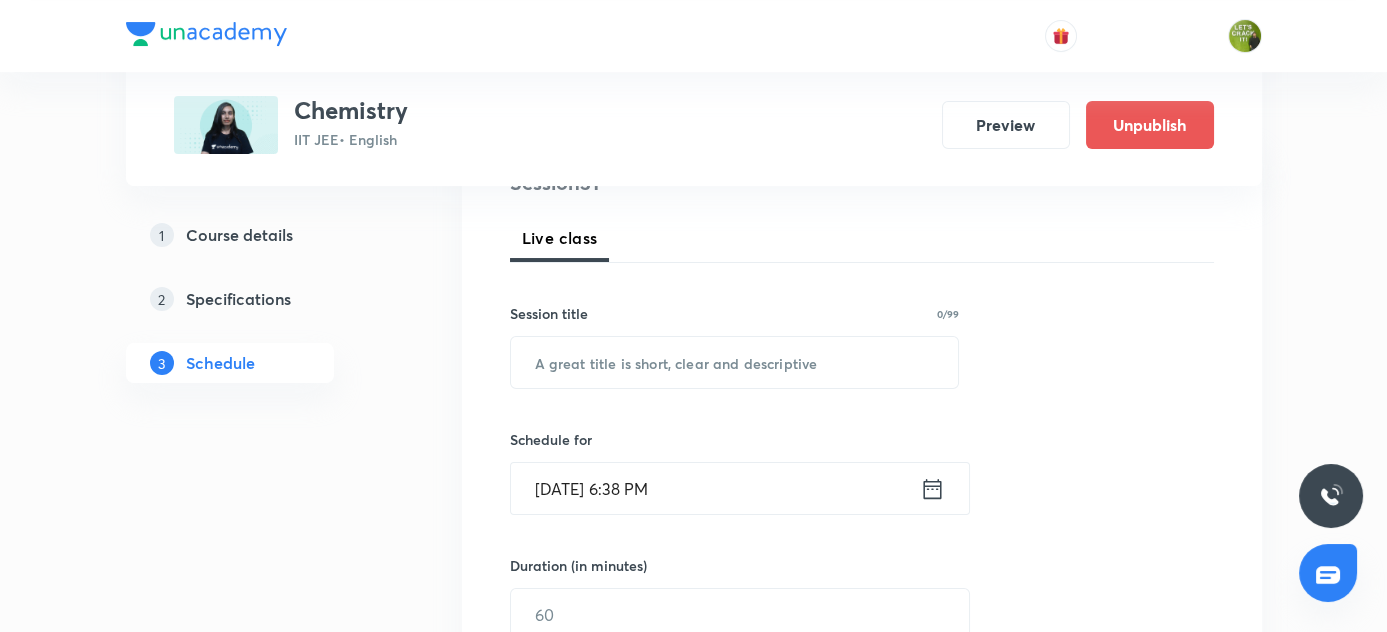 scroll, scrollTop: 147, scrollLeft: 0, axis: vertical 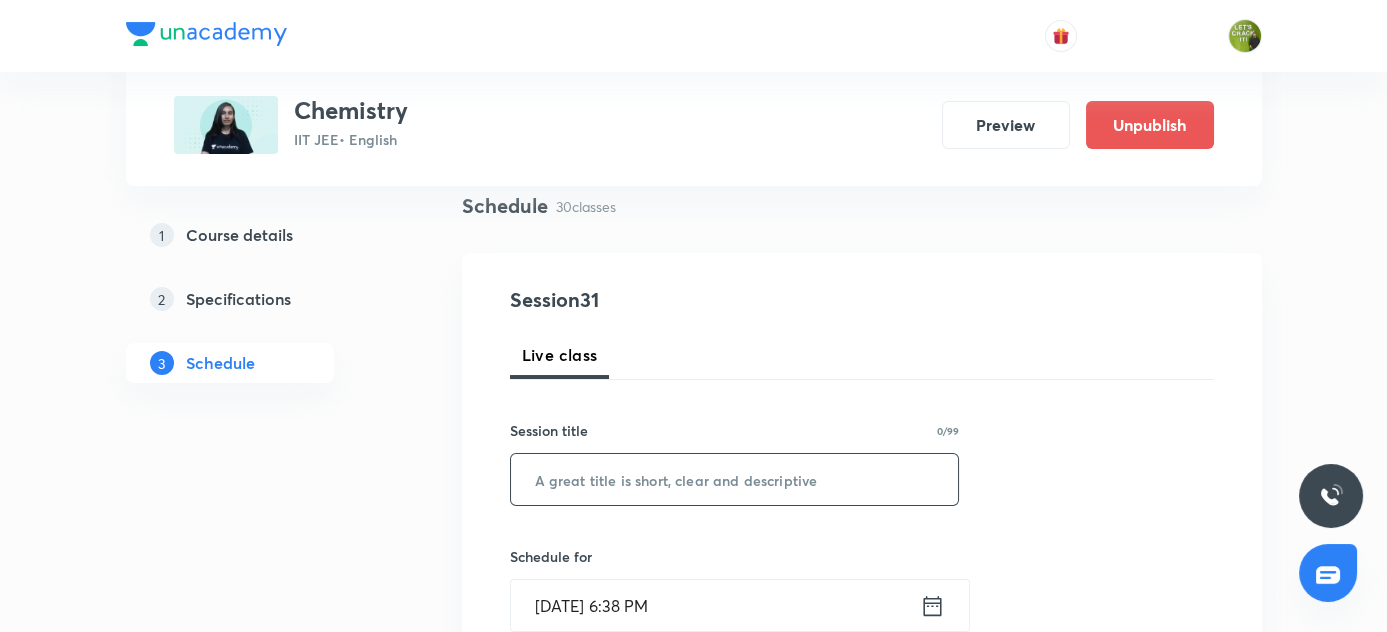click at bounding box center (735, 479) 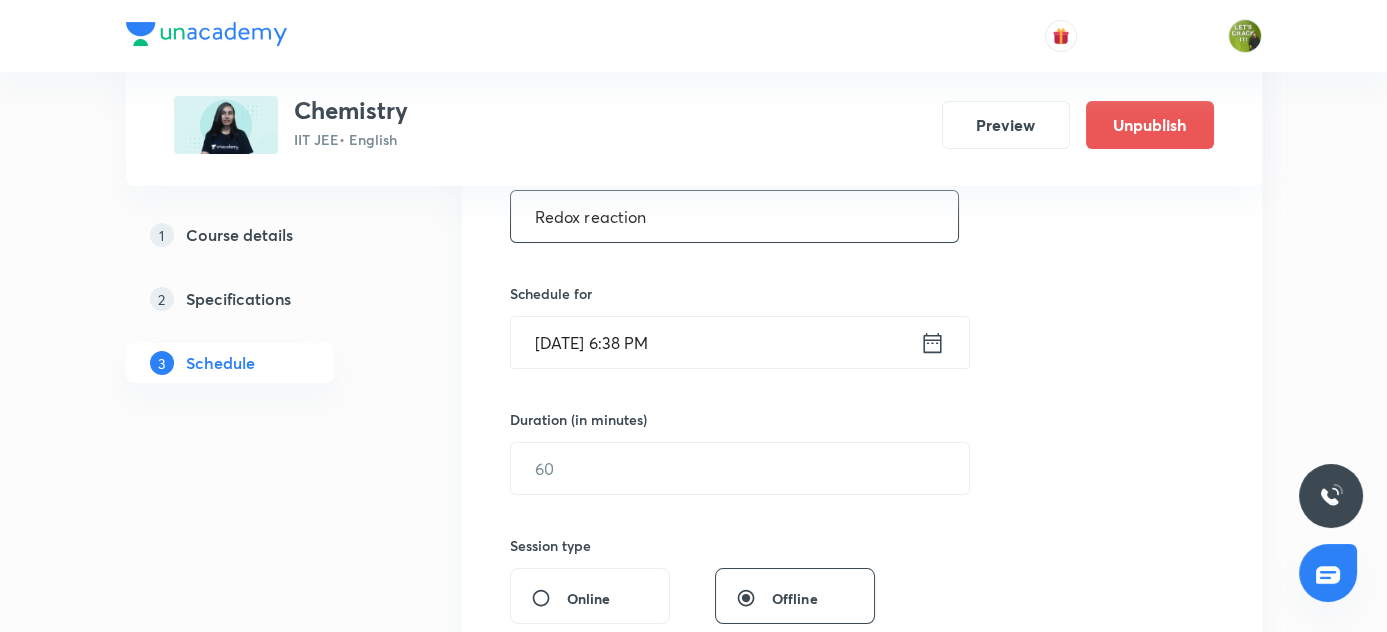 scroll, scrollTop: 420, scrollLeft: 0, axis: vertical 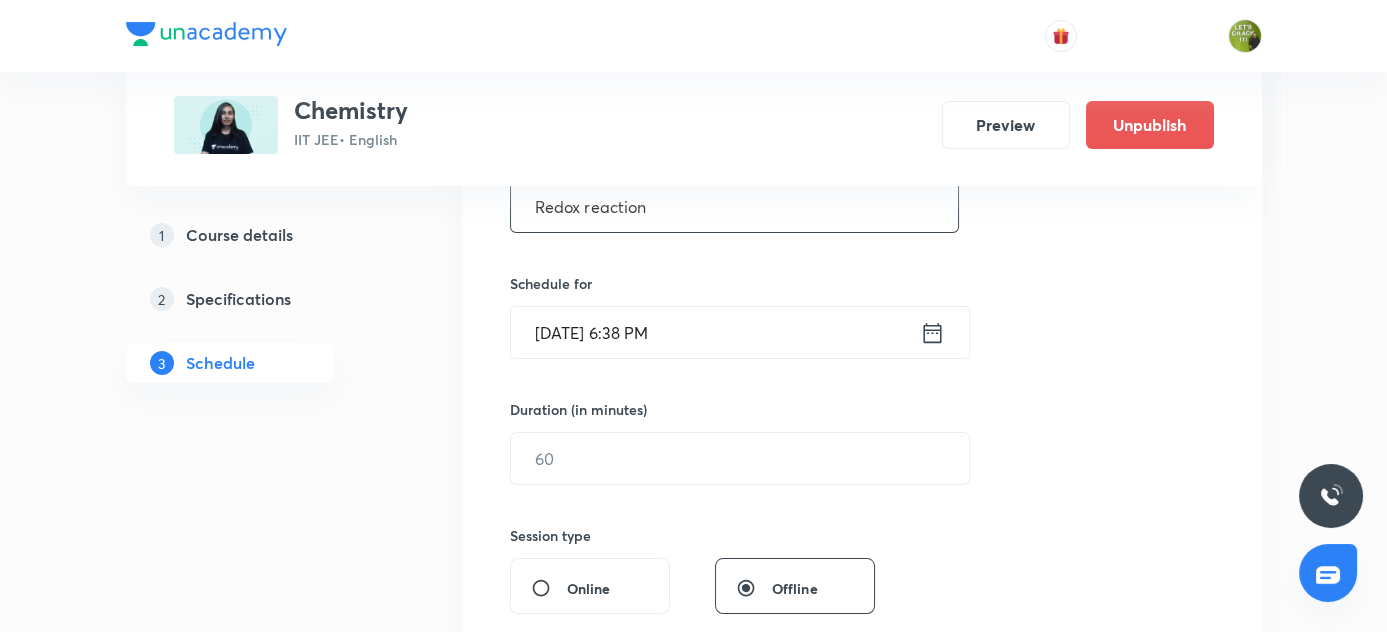 type on "Redox reaction" 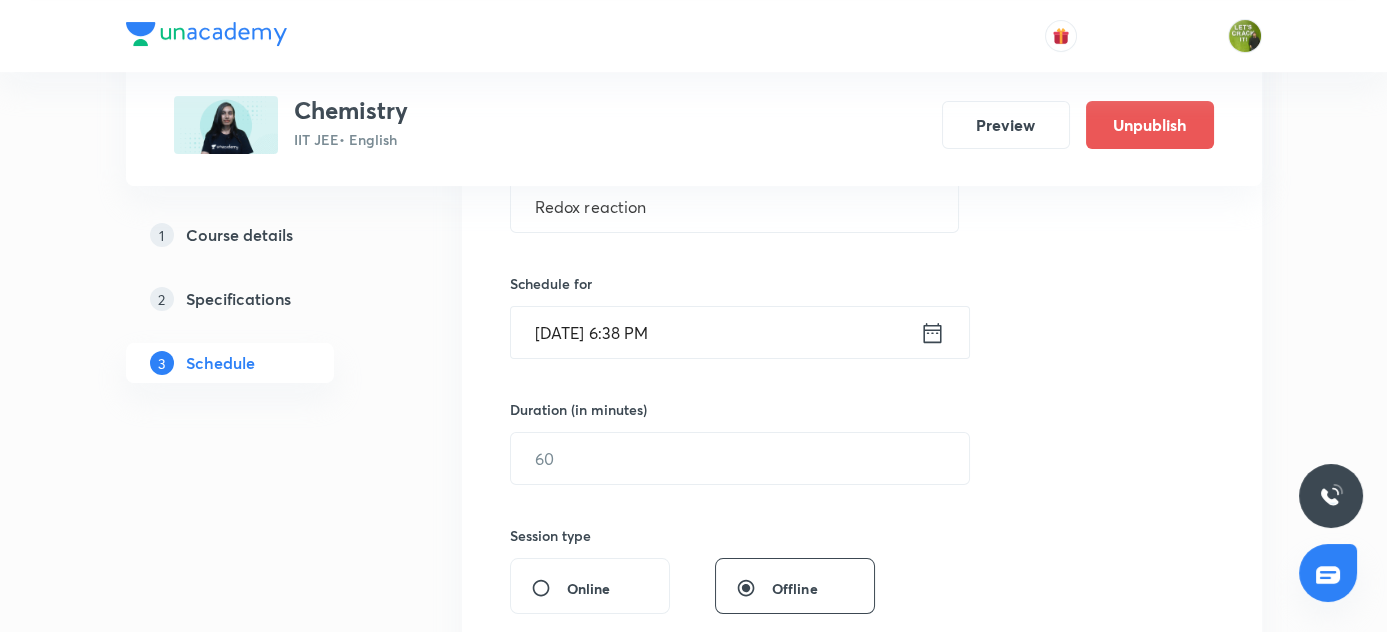 click 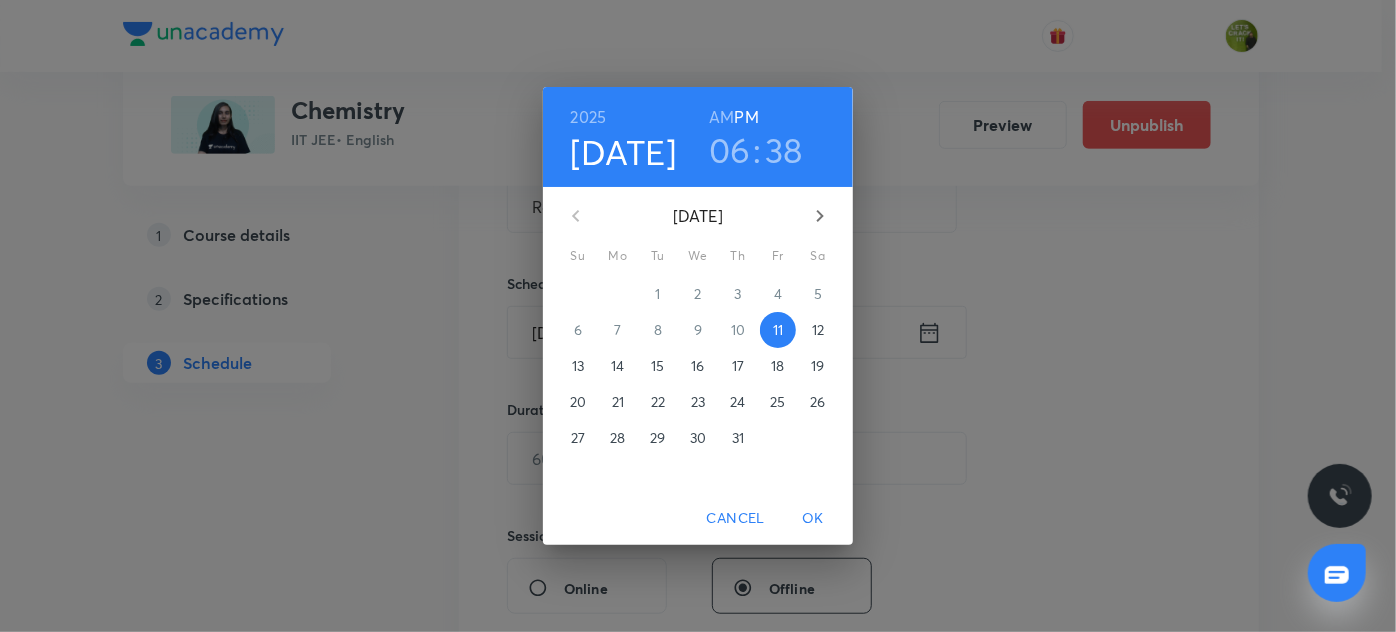 click on "12" at bounding box center (818, 330) 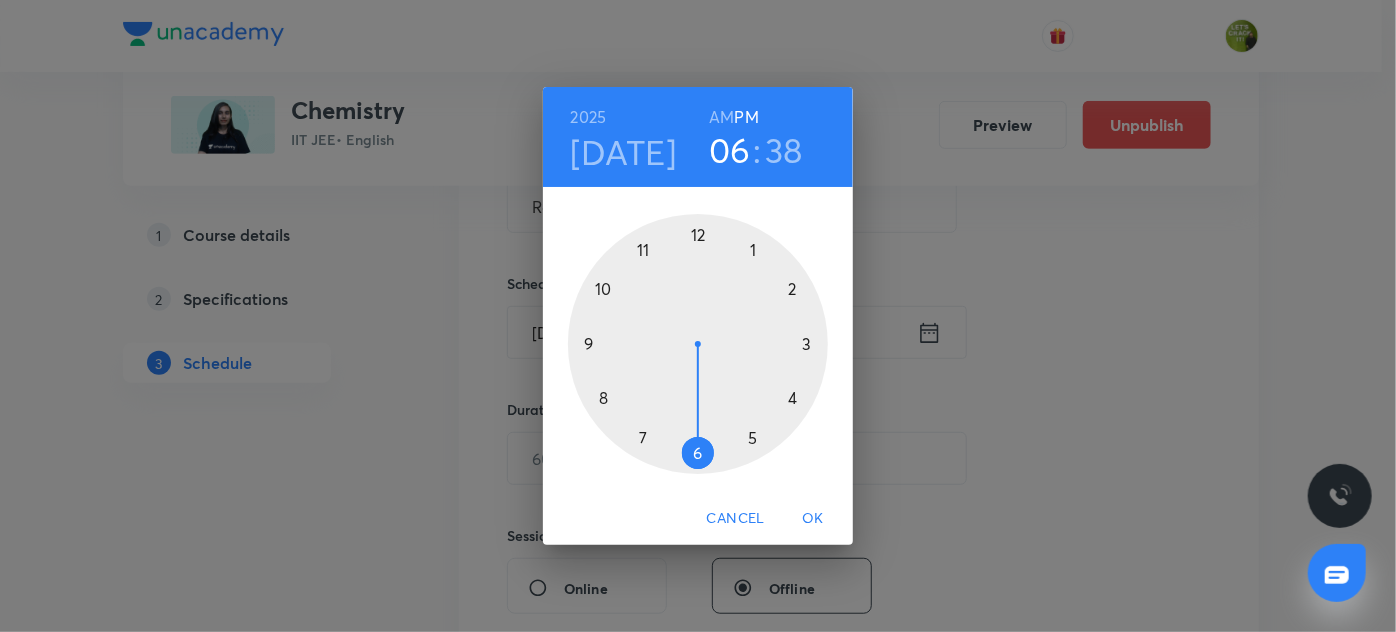 click at bounding box center [698, 344] 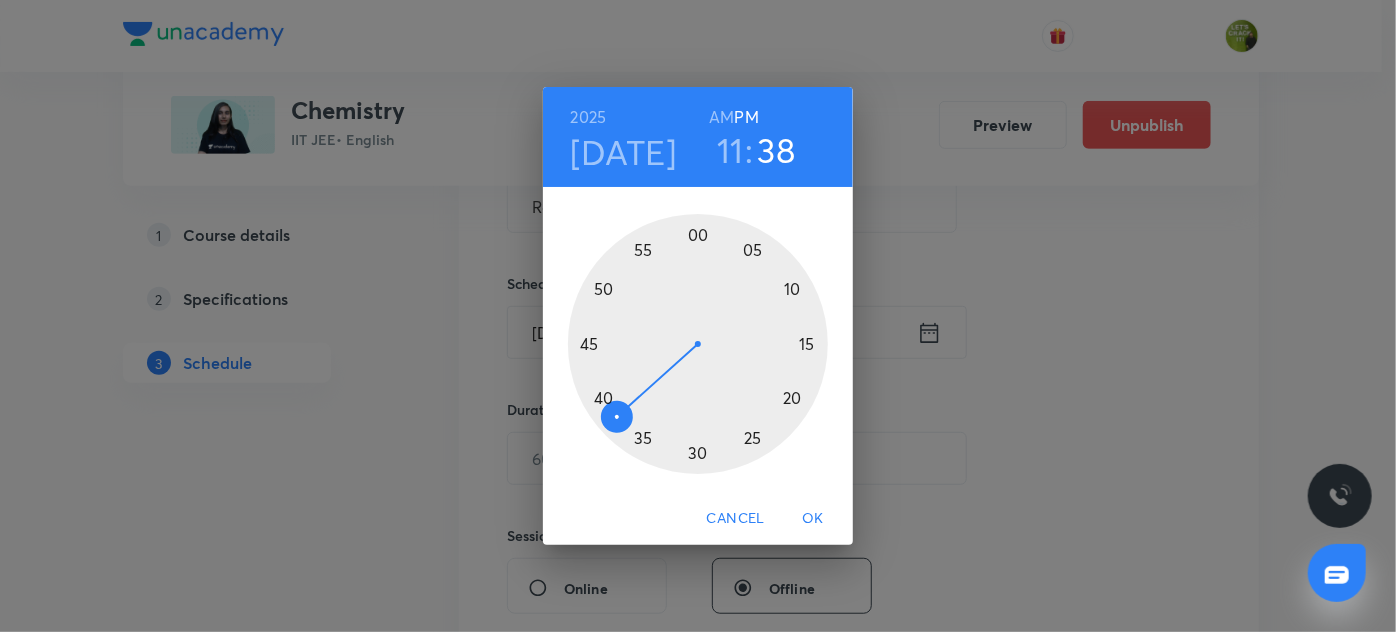 click at bounding box center [698, 344] 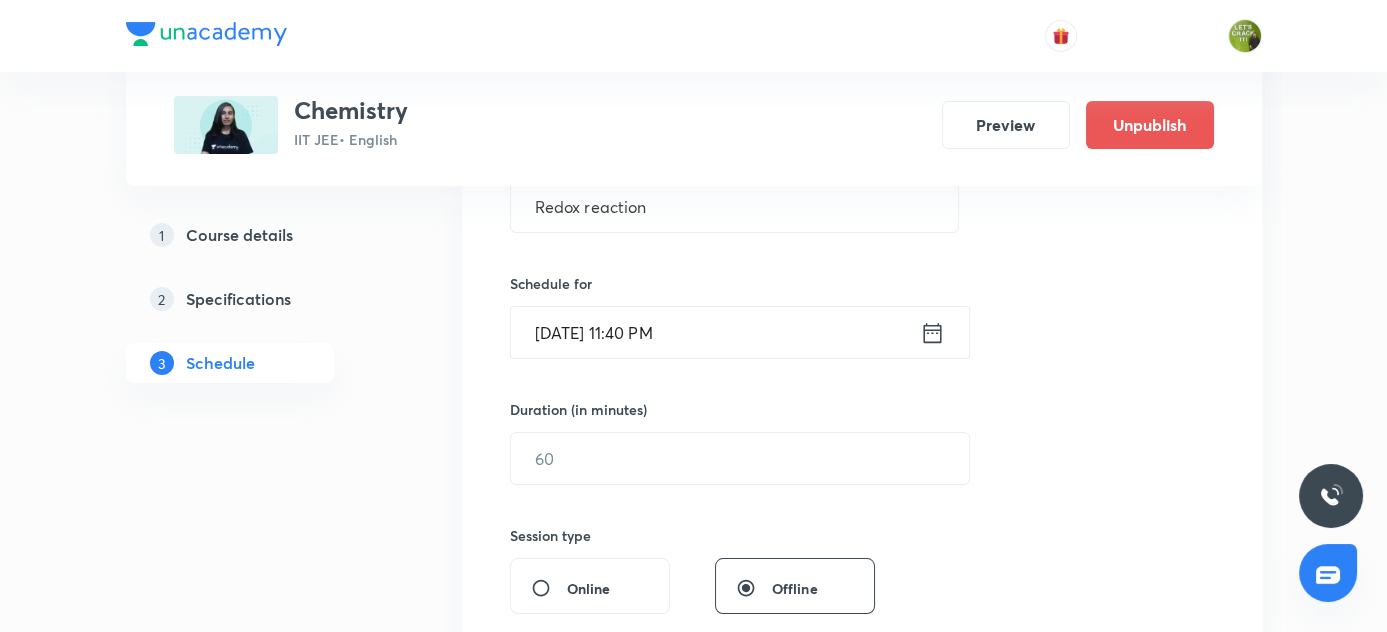 click 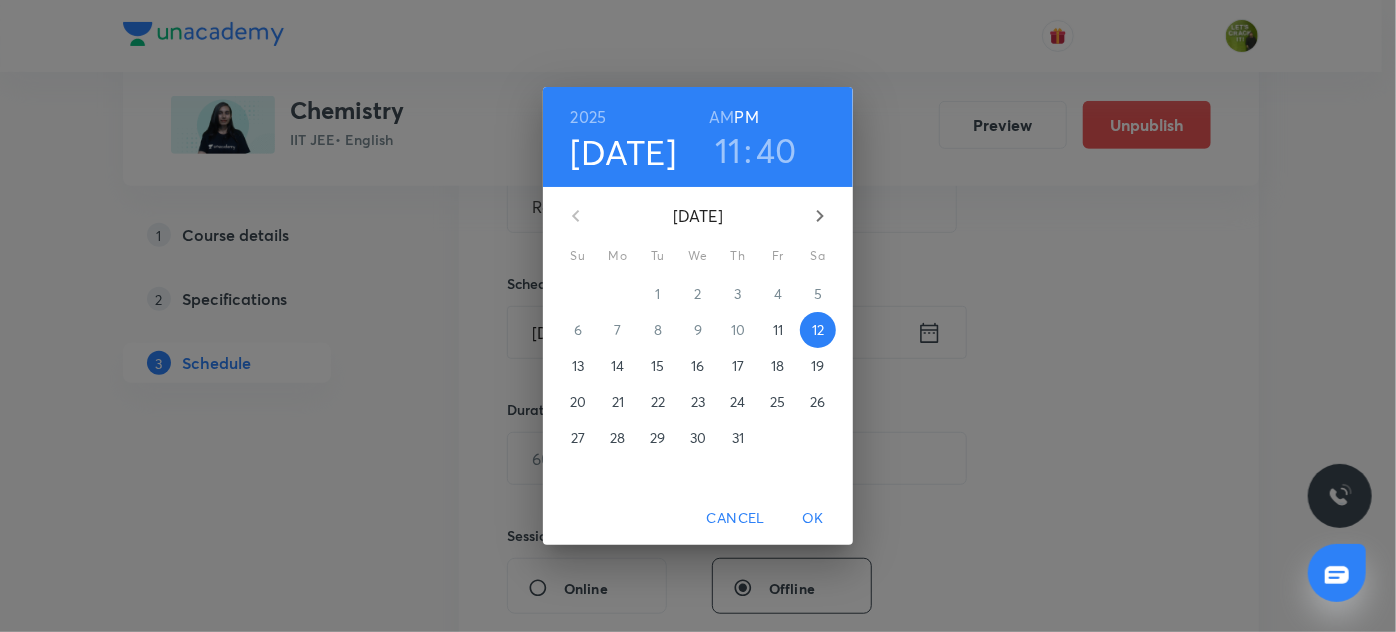 click on "AM" at bounding box center (721, 117) 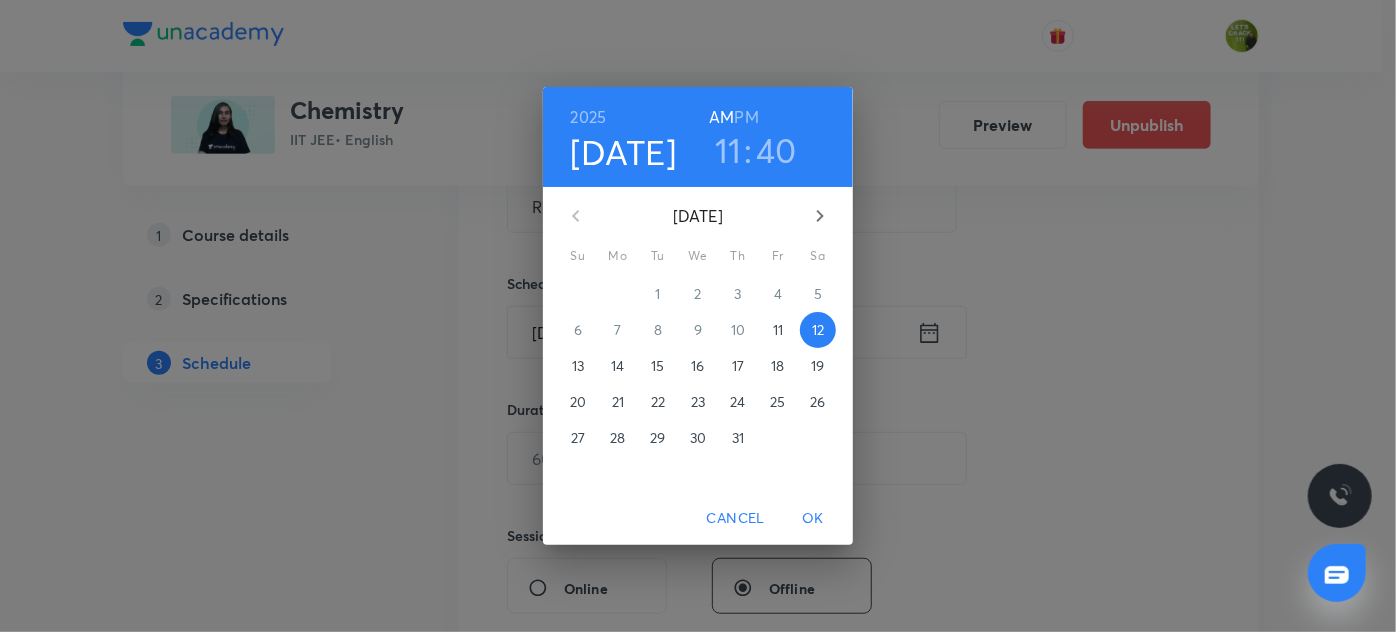 click on "OK" at bounding box center [813, 518] 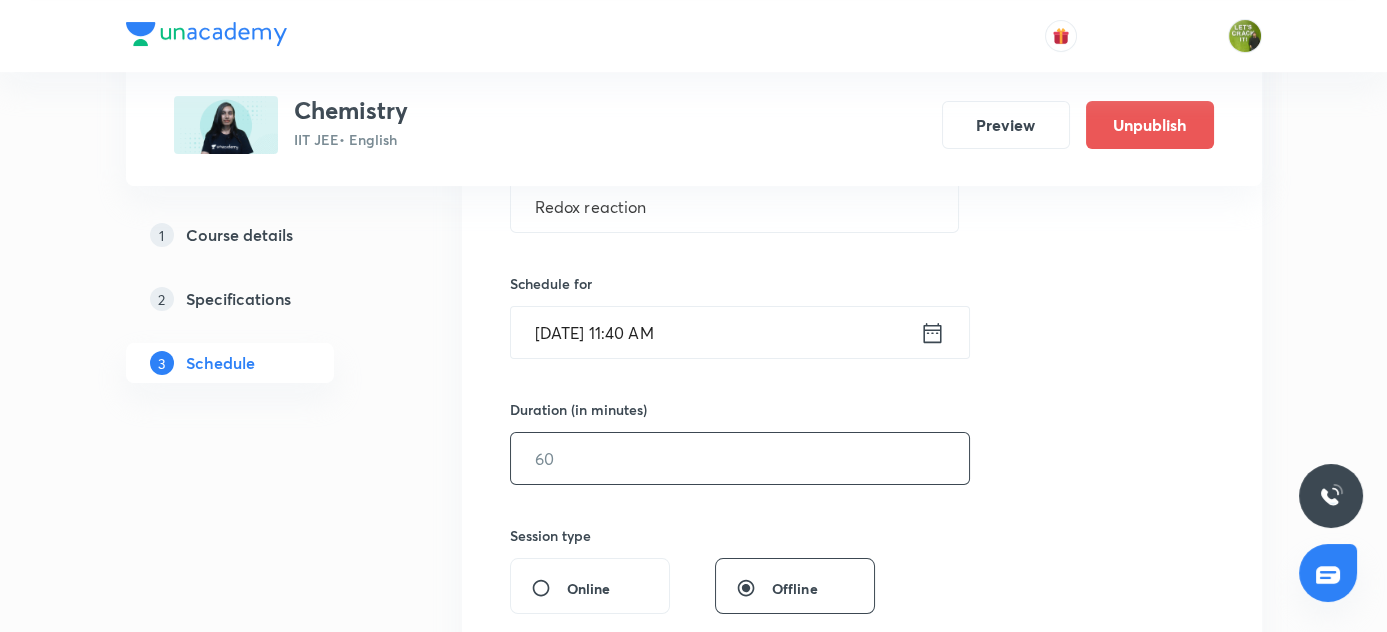 click at bounding box center (740, 458) 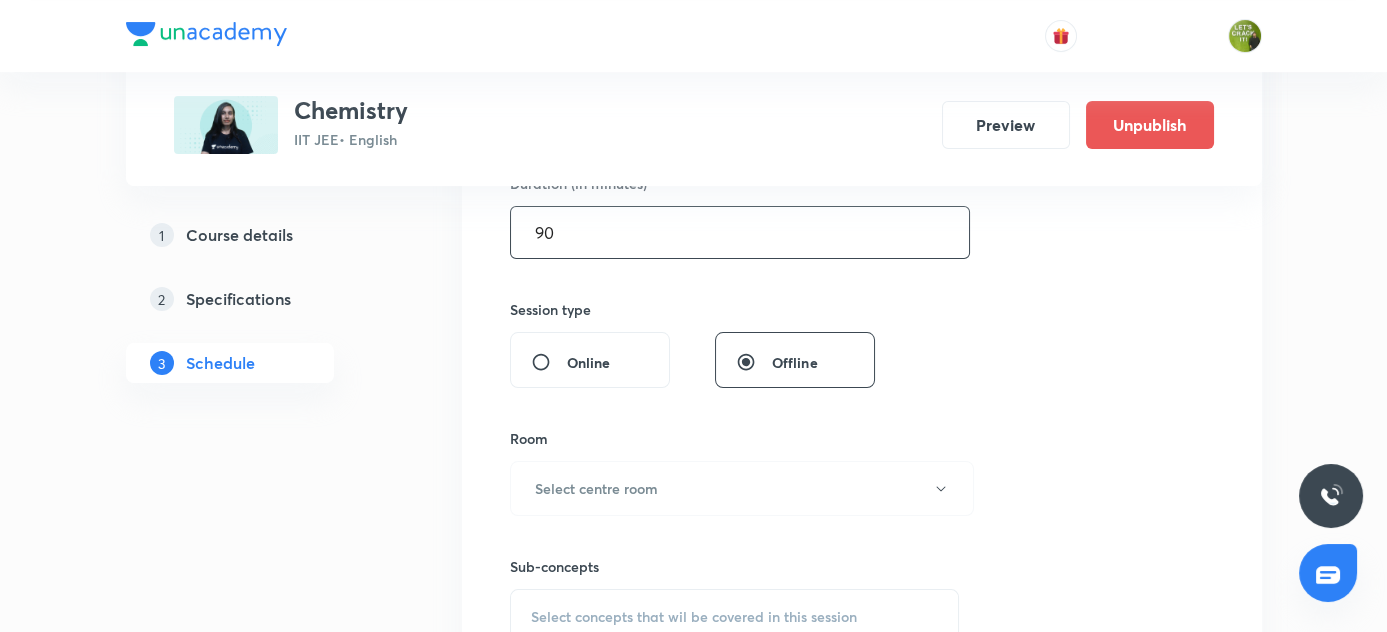 scroll, scrollTop: 784, scrollLeft: 0, axis: vertical 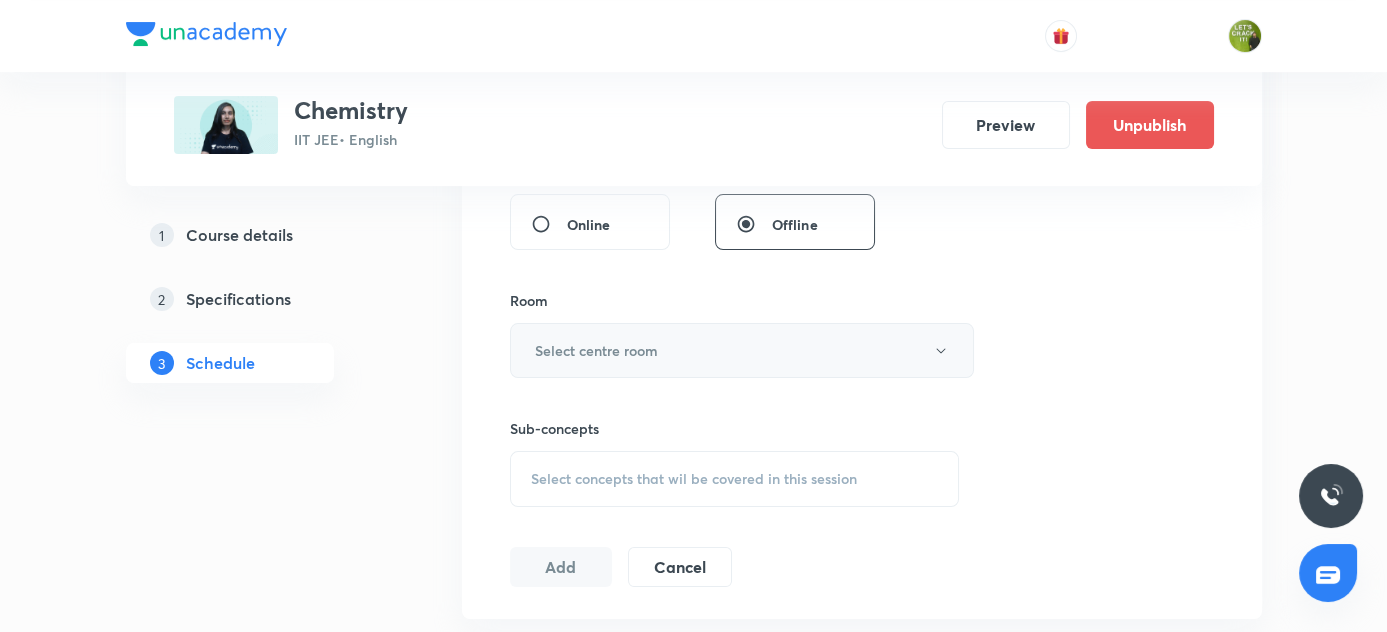 type on "90" 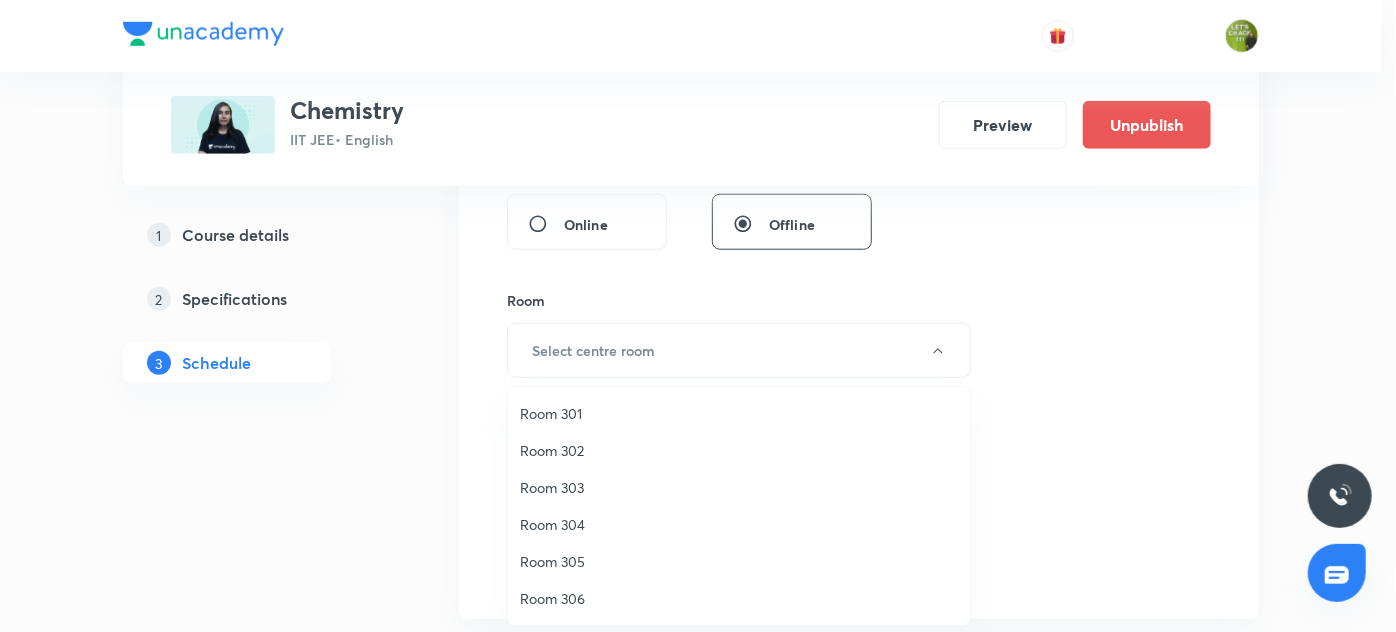 click on "Room 301" at bounding box center [739, 413] 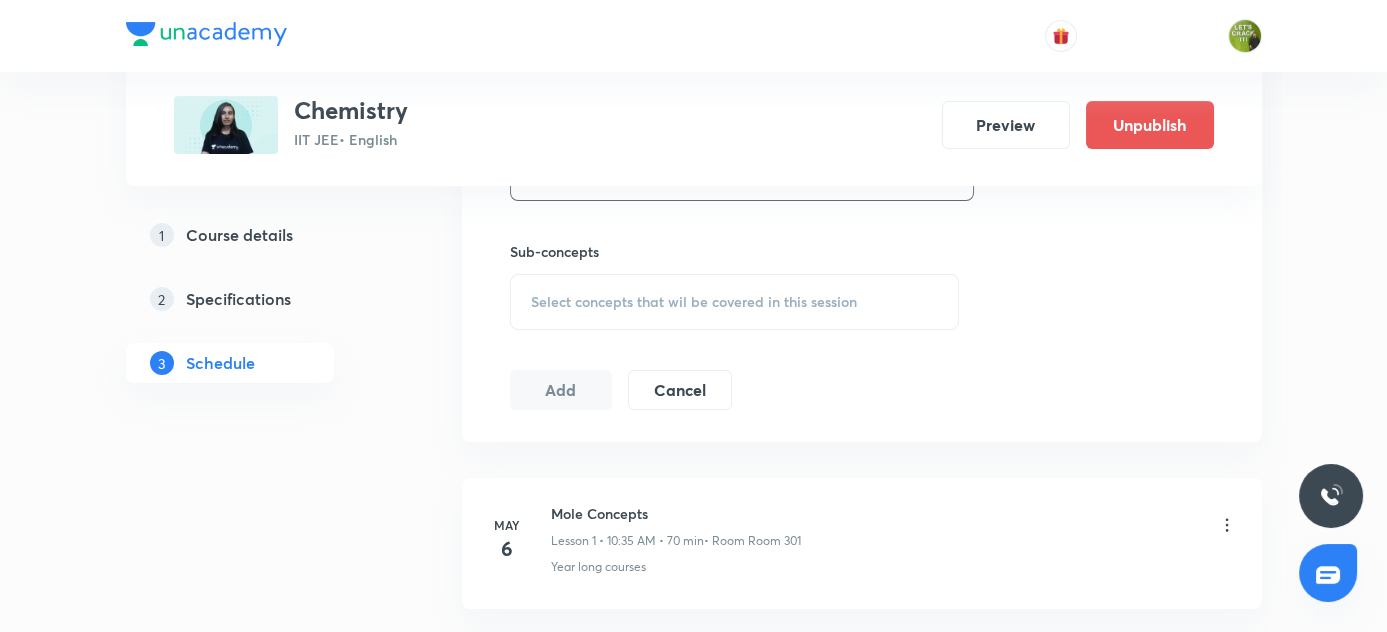 scroll, scrollTop: 965, scrollLeft: 0, axis: vertical 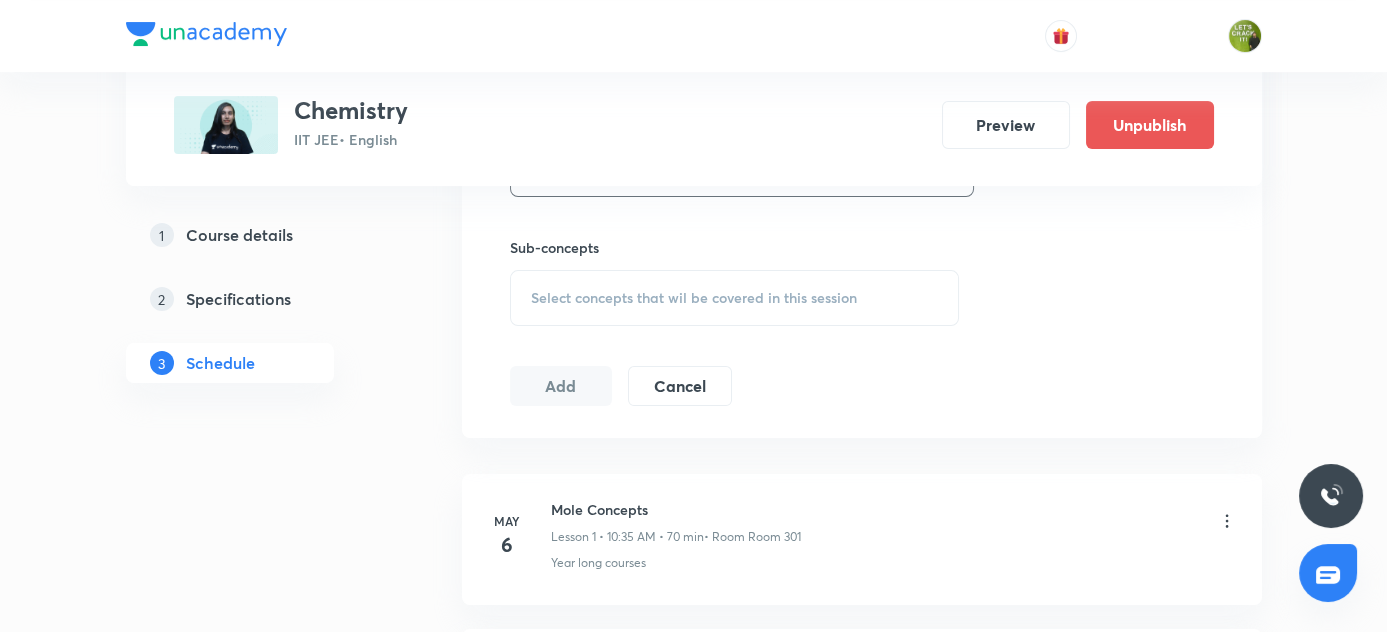 click on "Select concepts that wil be covered in this session" at bounding box center (694, 298) 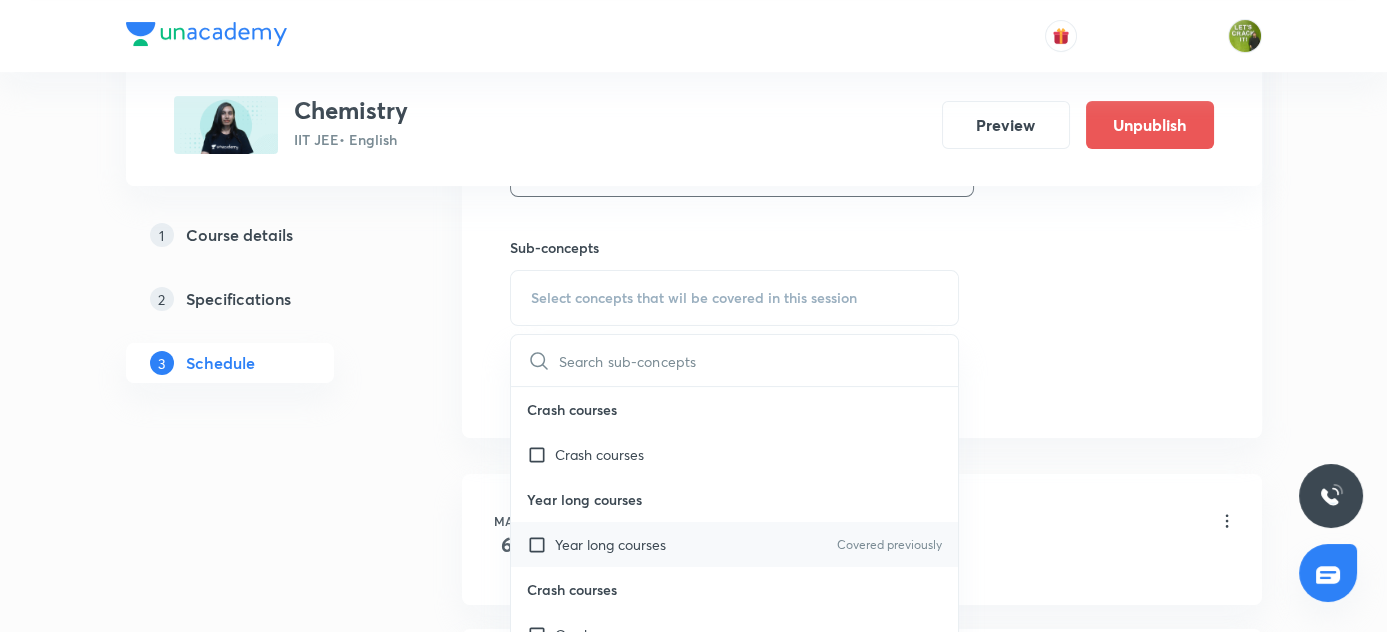 click at bounding box center (541, 544) 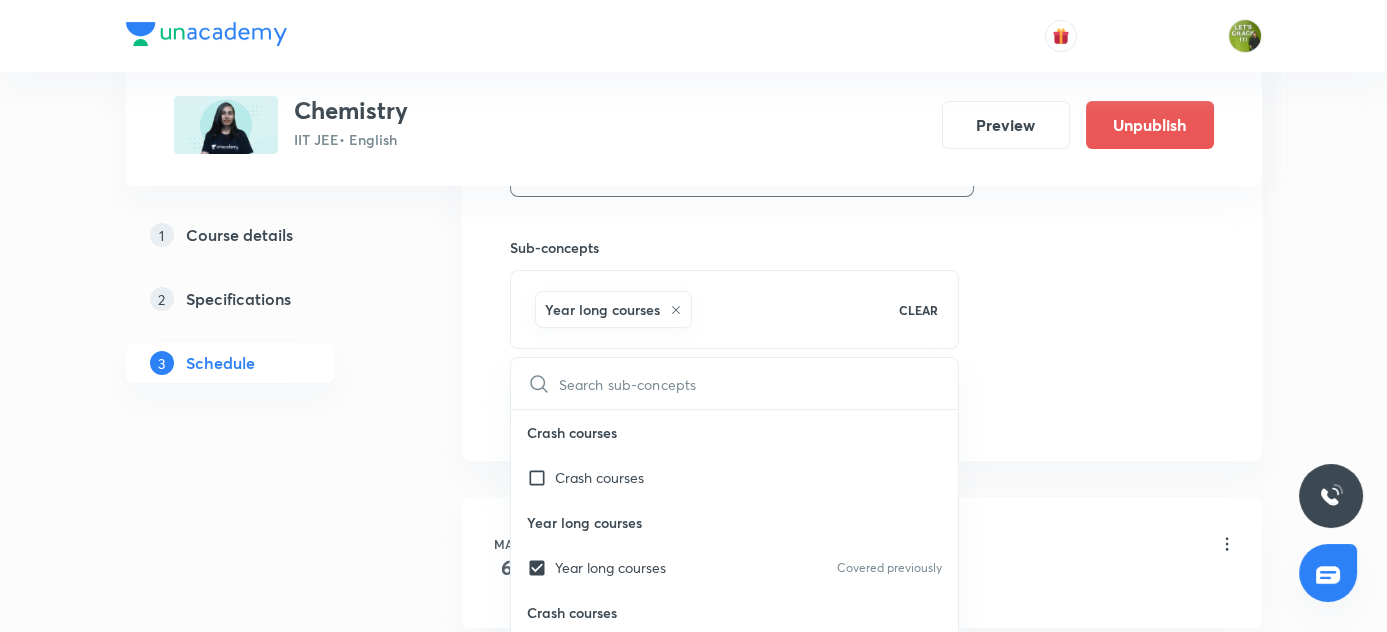 click on "1 Course details 2 Specifications 3 Schedule" at bounding box center (262, 2324) 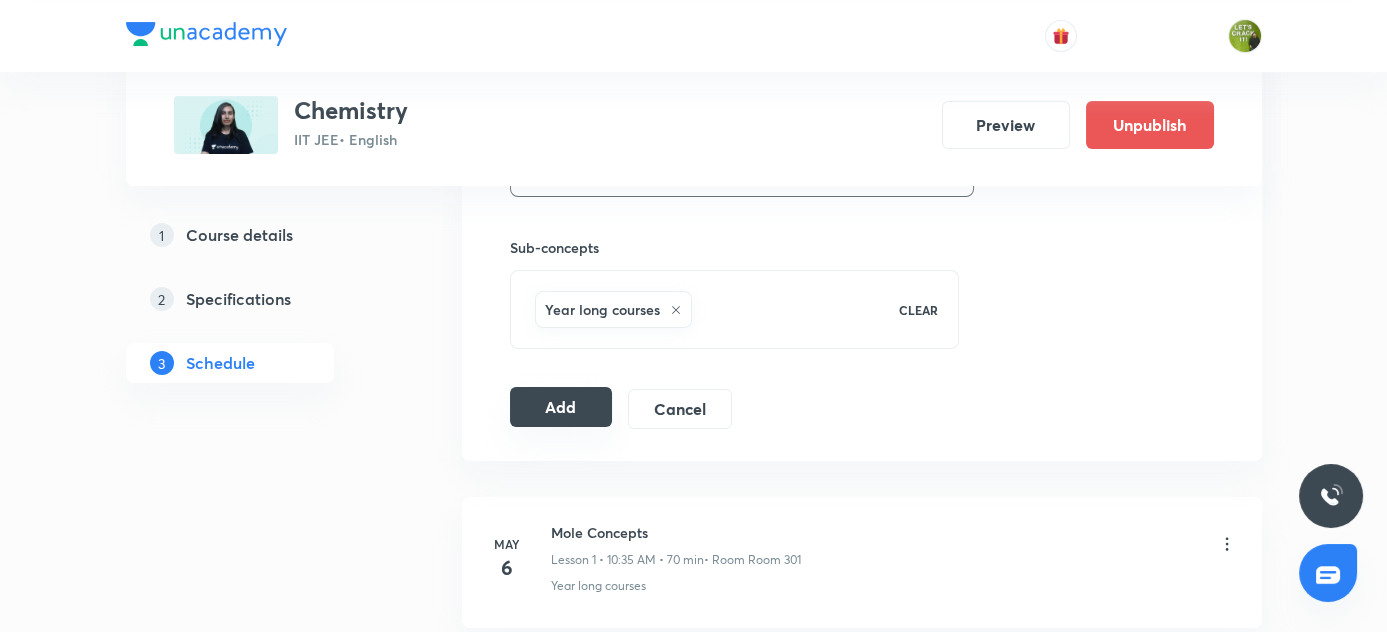 click on "Add" at bounding box center (561, 407) 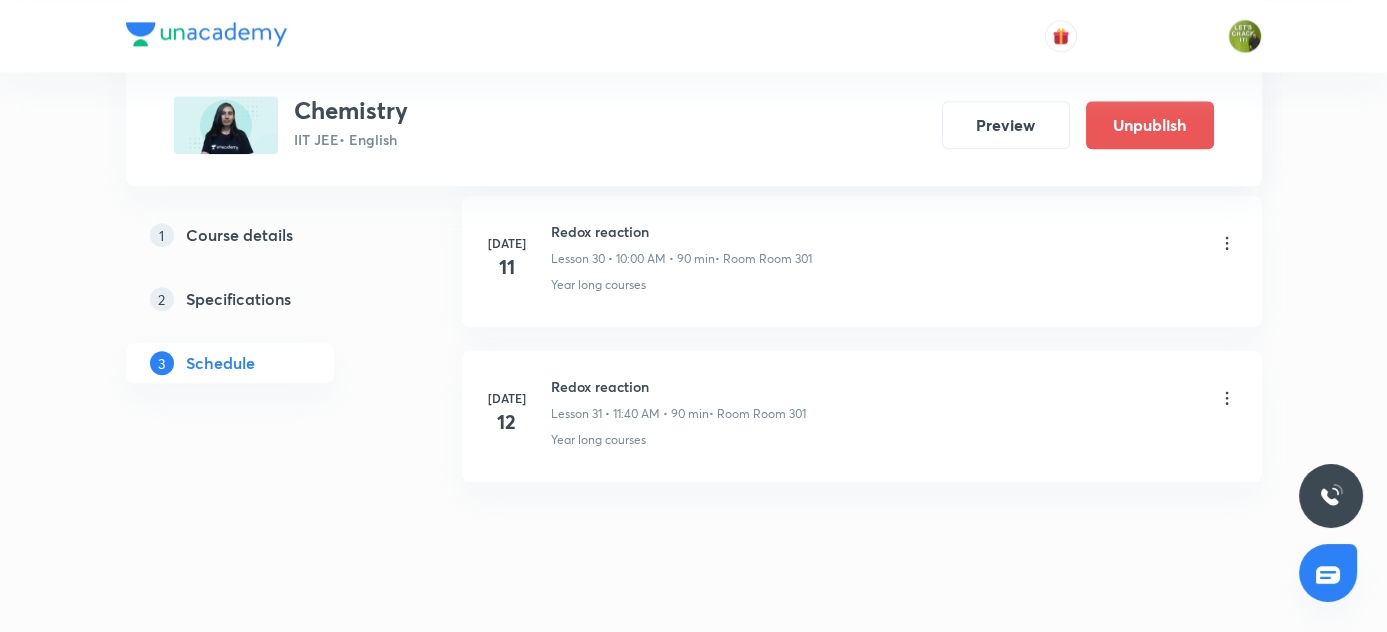 scroll, scrollTop: 4840, scrollLeft: 0, axis: vertical 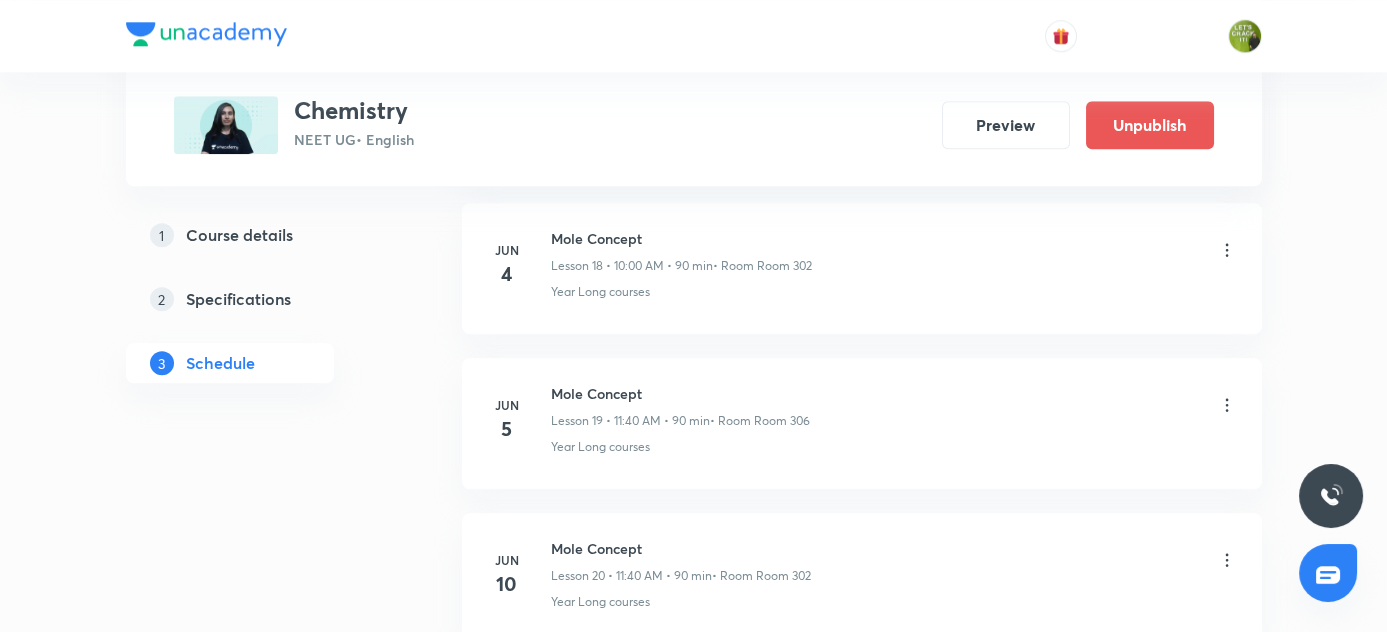 click on "Plus Courses Chemistry NEET UG  • English Preview Unpublish 1 Course details 2 Specifications 3 Schedule Schedule 39  classes Session  40 Live class Session title 0/99 ​ Schedule for Jul 11, 2025, 6:41 PM ​ Duration (in minutes) ​   Session type Online Offline Room Select centre room Sub-concepts Select concepts that wil be covered in this session Add Cancel May 6 Mole Concept & Concentration Terms Lesson 1 • 11:46 AM • 100 min  • Room Room 303 Year Long courses May 7 Mole Concept & Concentration Terms Lesson 2 • 11:46 AM • 110 min  • Room Room 302 Year Long courses May 10 Bridge Course Lesson 3 • 1:20 PM • 90 min  • Room Room 302 Year Long courses May 13 Bridge Course Lesson 4 • 10:00 AM • 90 min  • Room Room 302 Year Long courses May 13 Bridge Course Lesson 5 • 11:40 AM • 90 min  • Room Room 302 Year Long courses May 14 Bridge Course Lesson 6 • 10:00 AM • 90 min  • Room Room 302 Year Long courses May 15 Bridge Course Lesson 7 • 11:40 AM • 90 min May 20 1" at bounding box center [693, -47] 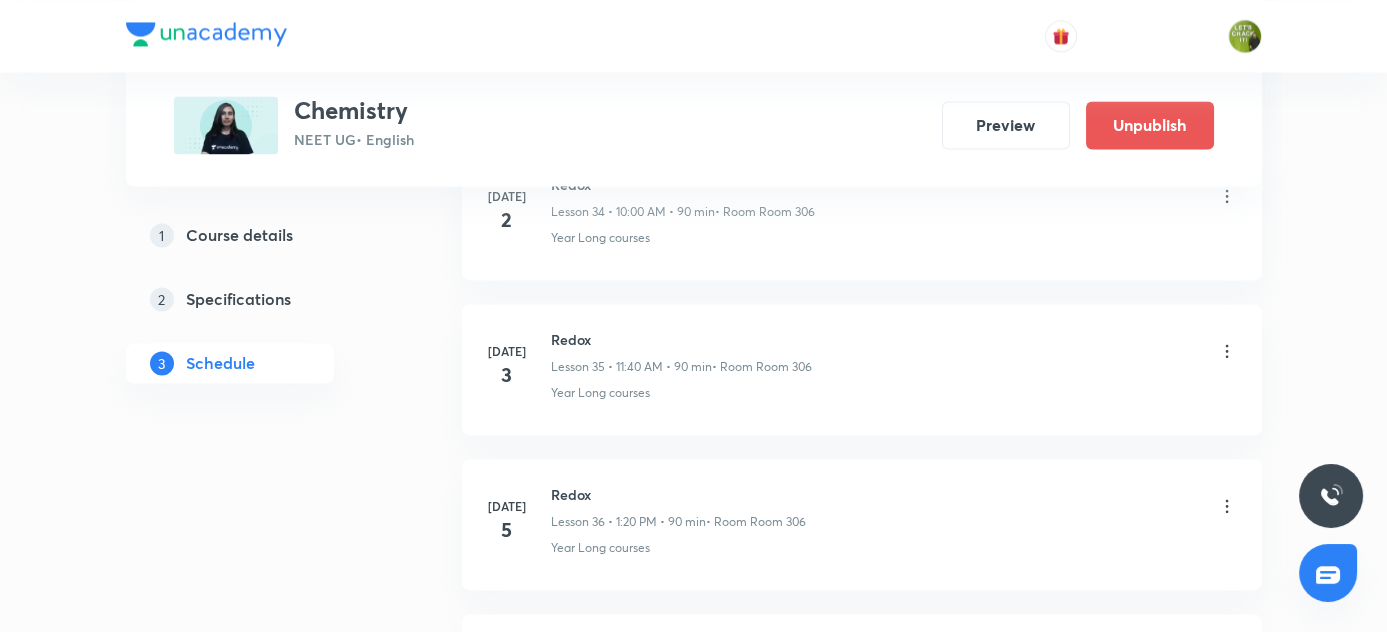 scroll, scrollTop: 6992, scrollLeft: 0, axis: vertical 